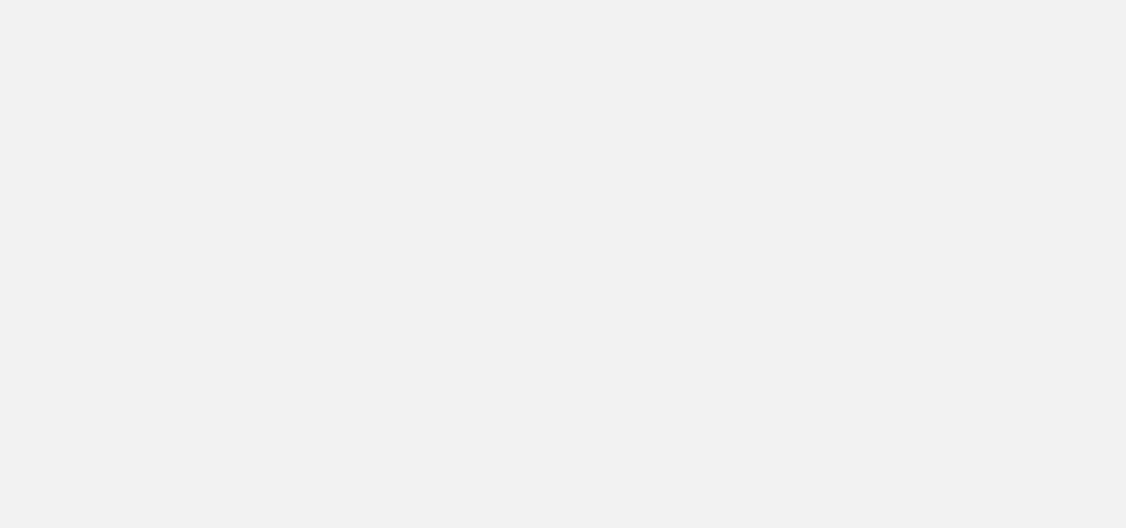 scroll, scrollTop: 0, scrollLeft: 0, axis: both 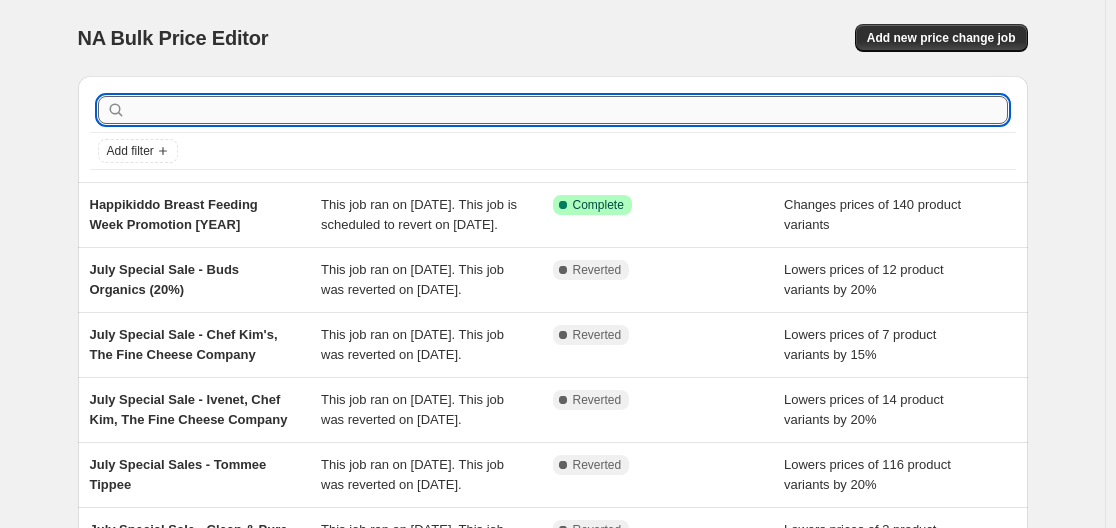 click at bounding box center [569, 110] 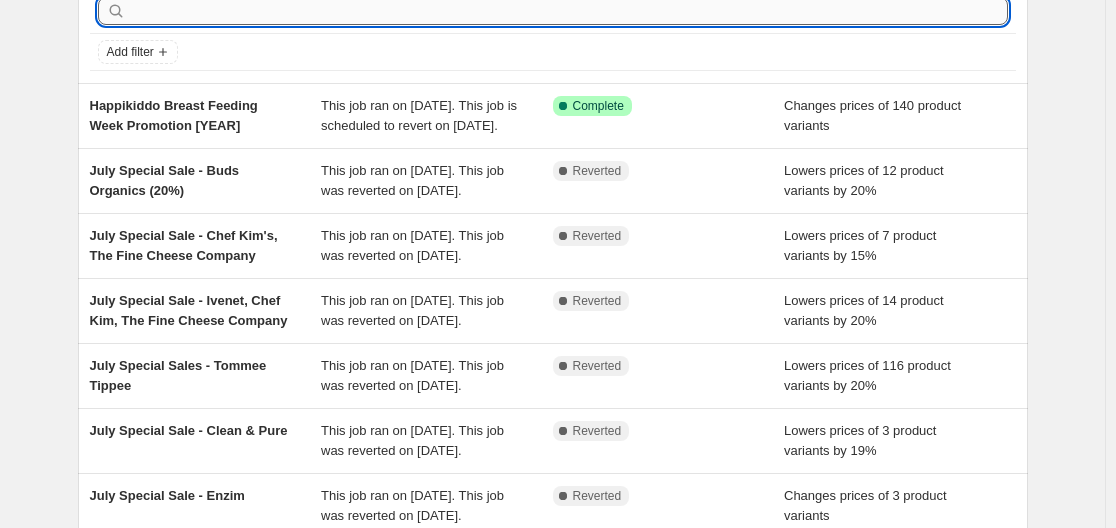 scroll, scrollTop: 100, scrollLeft: 0, axis: vertical 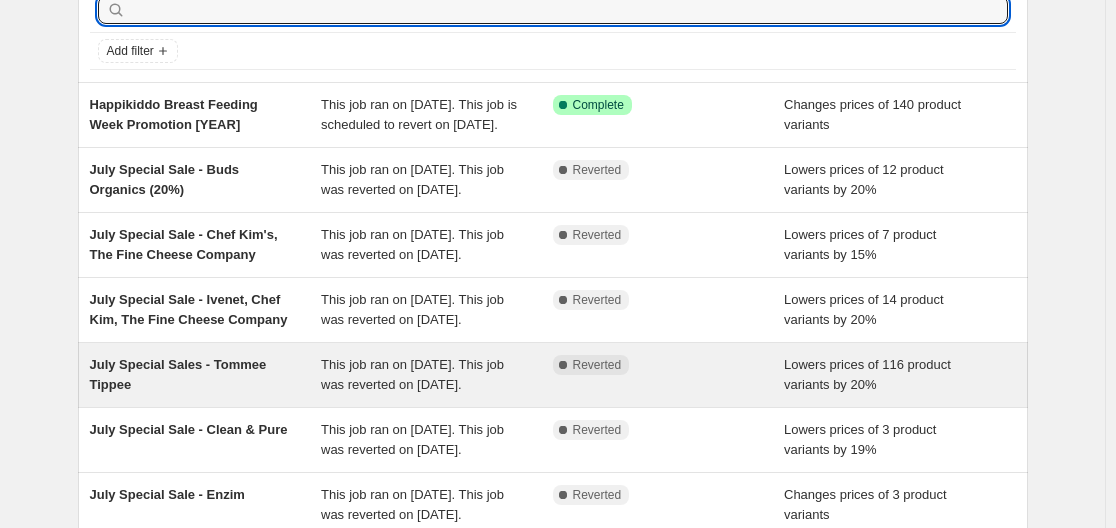 click on "July Special Sales - Tommee Tippee" at bounding box center (206, 375) 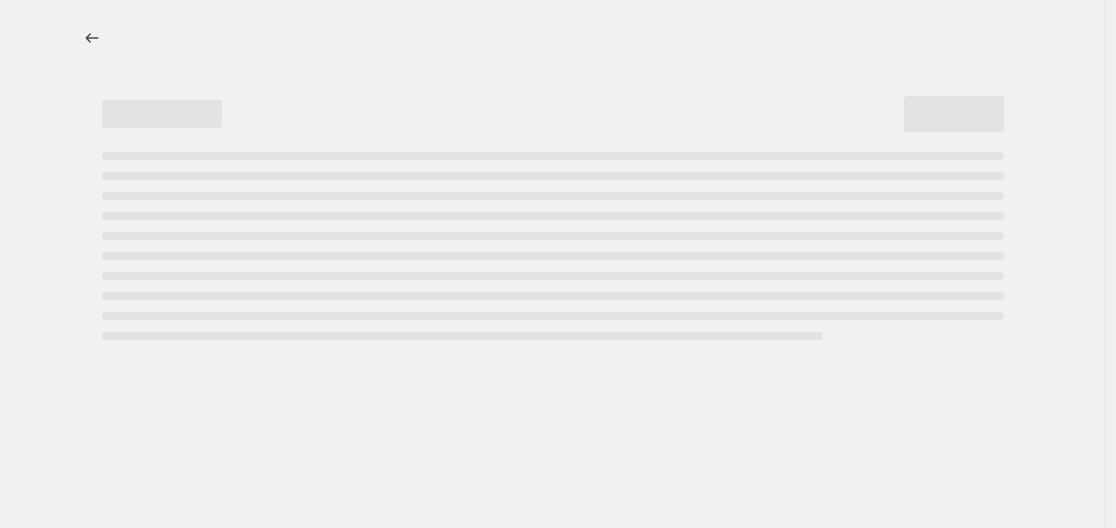 scroll, scrollTop: 0, scrollLeft: 0, axis: both 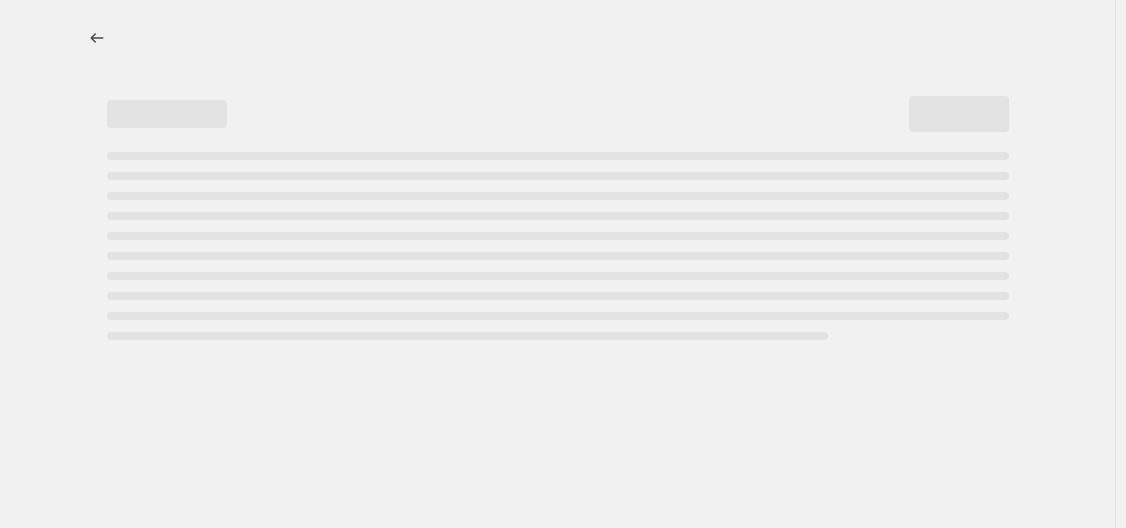 select on "percentage" 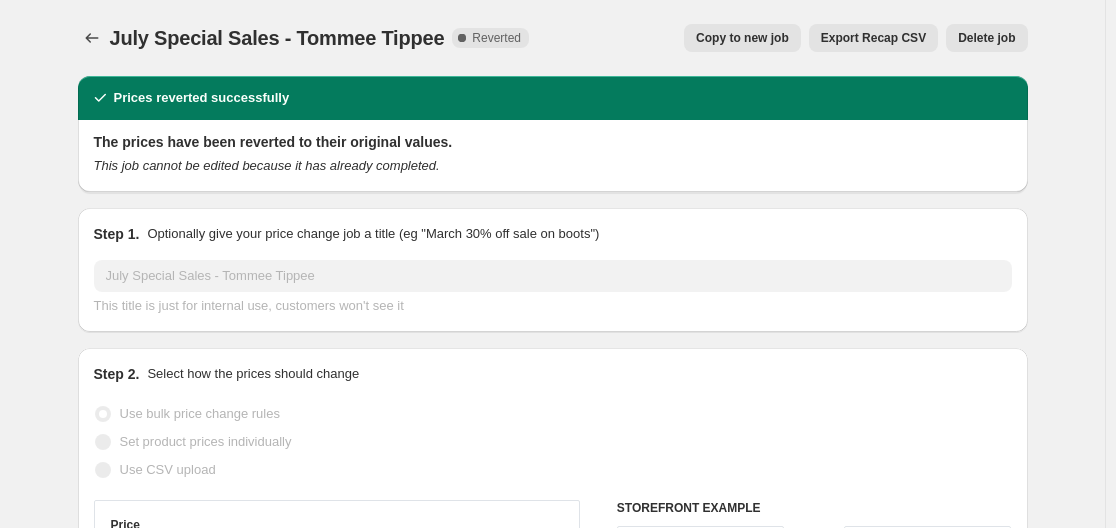 click on "Copy to new job" at bounding box center (742, 38) 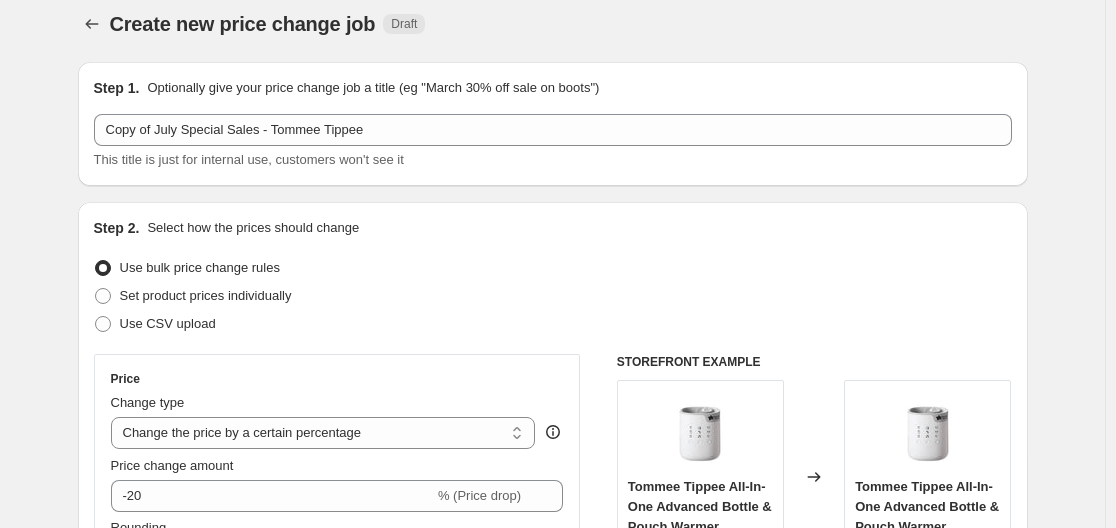 scroll, scrollTop: 0, scrollLeft: 0, axis: both 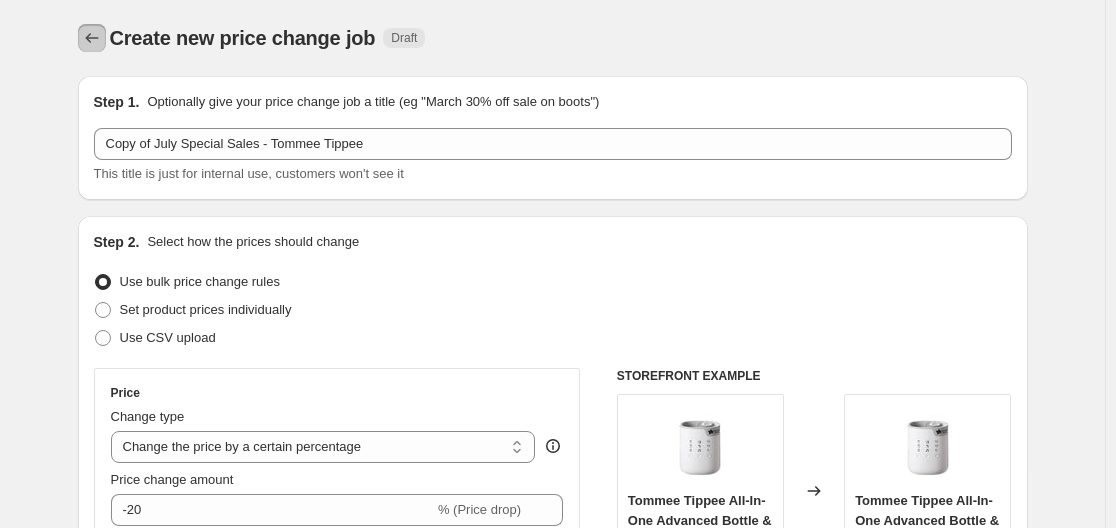 click 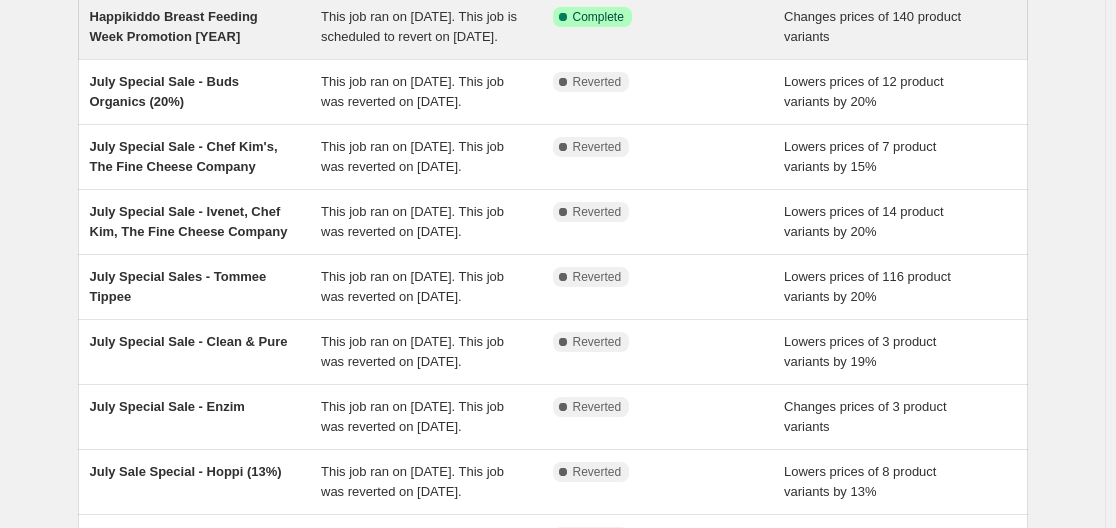 scroll, scrollTop: 200, scrollLeft: 0, axis: vertical 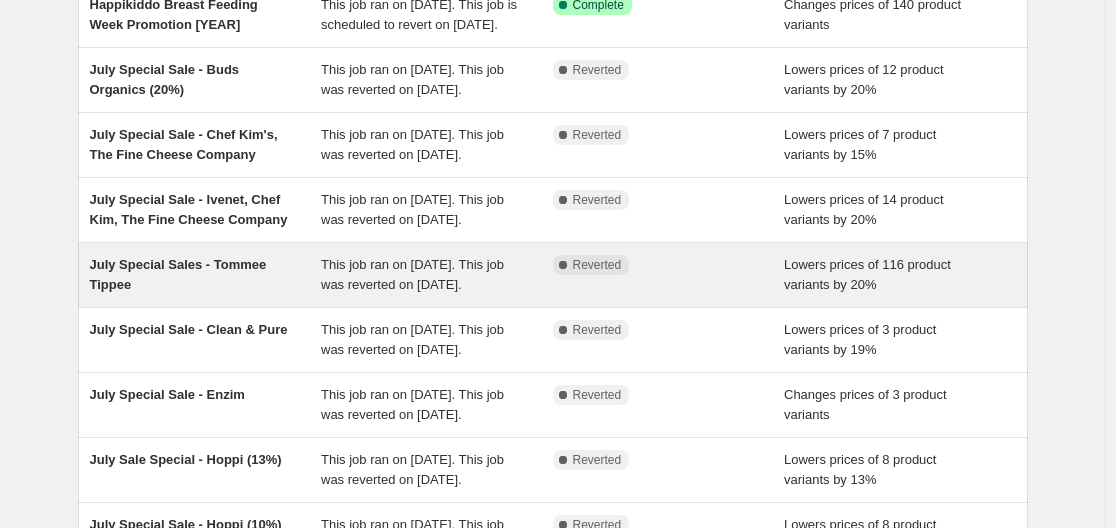 click on "July Special Sales - Tommee Tippee" at bounding box center [206, 275] 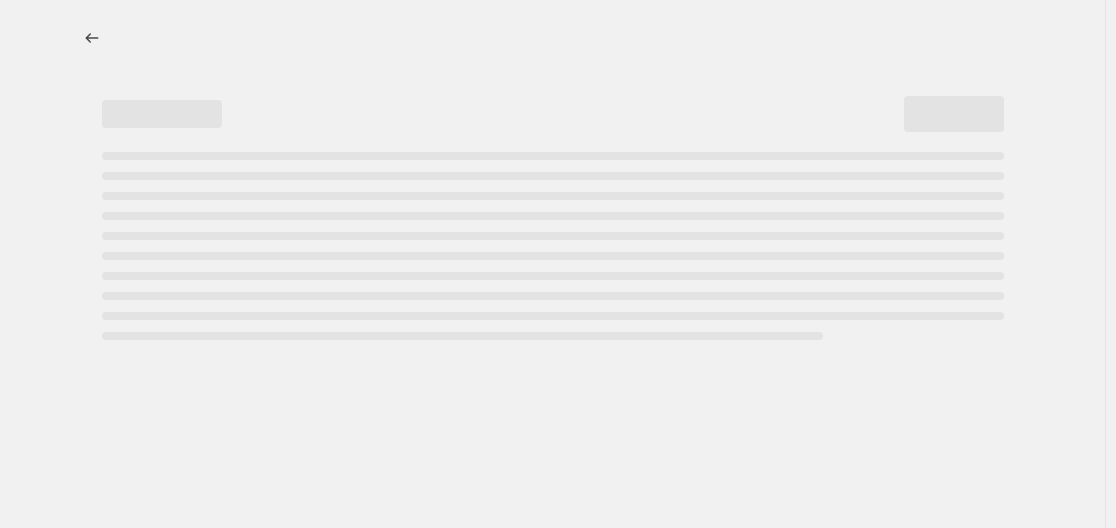 scroll, scrollTop: 0, scrollLeft: 0, axis: both 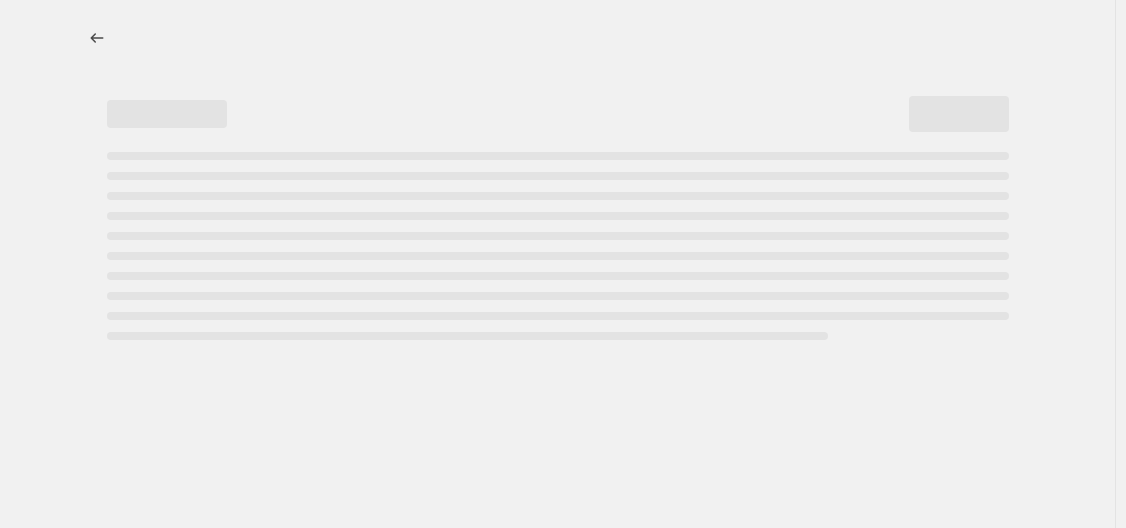 select on "percentage" 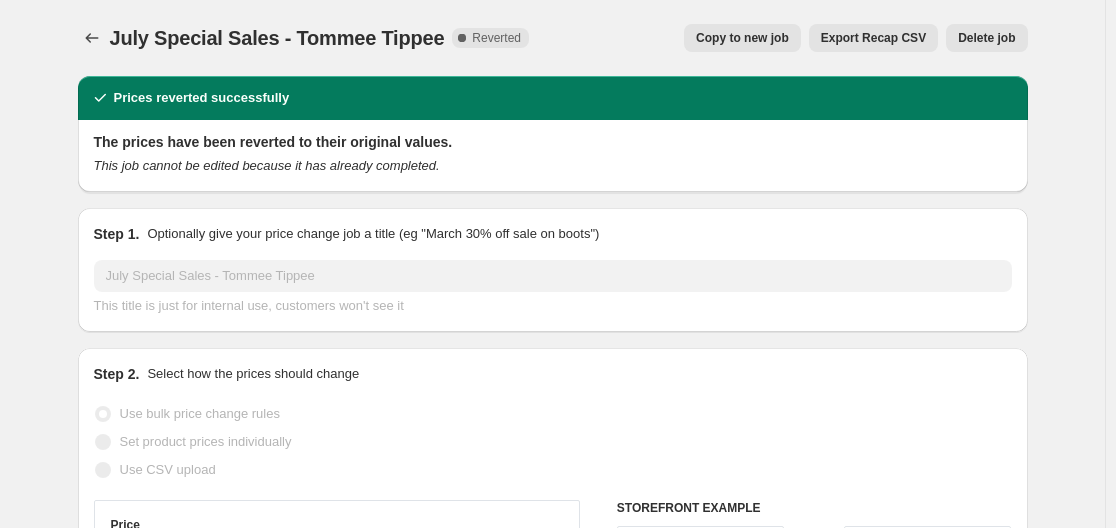 click on "Copy to new job" at bounding box center (742, 38) 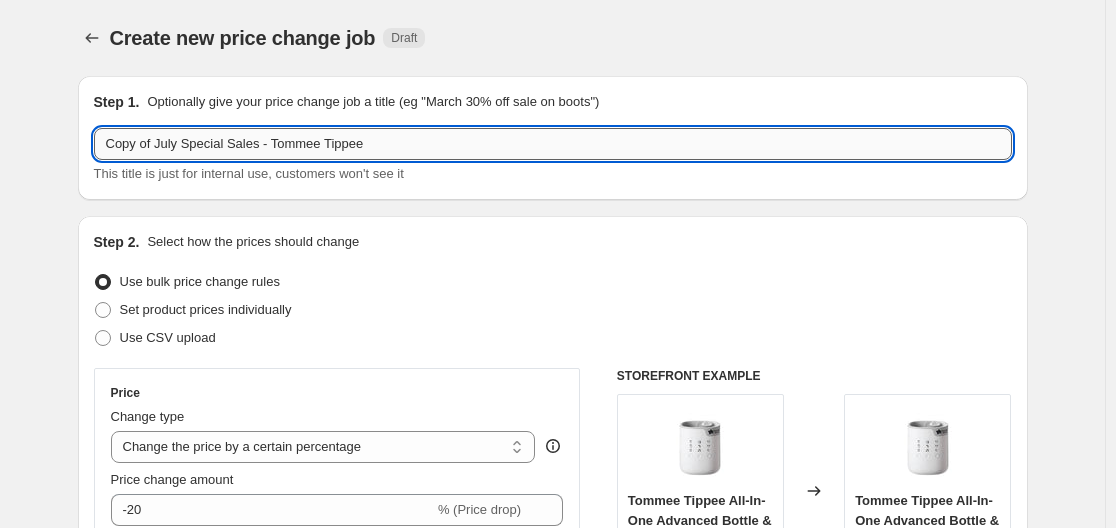 click on "Copy of July Special Sales - Tommee Tippee" at bounding box center (553, 144) 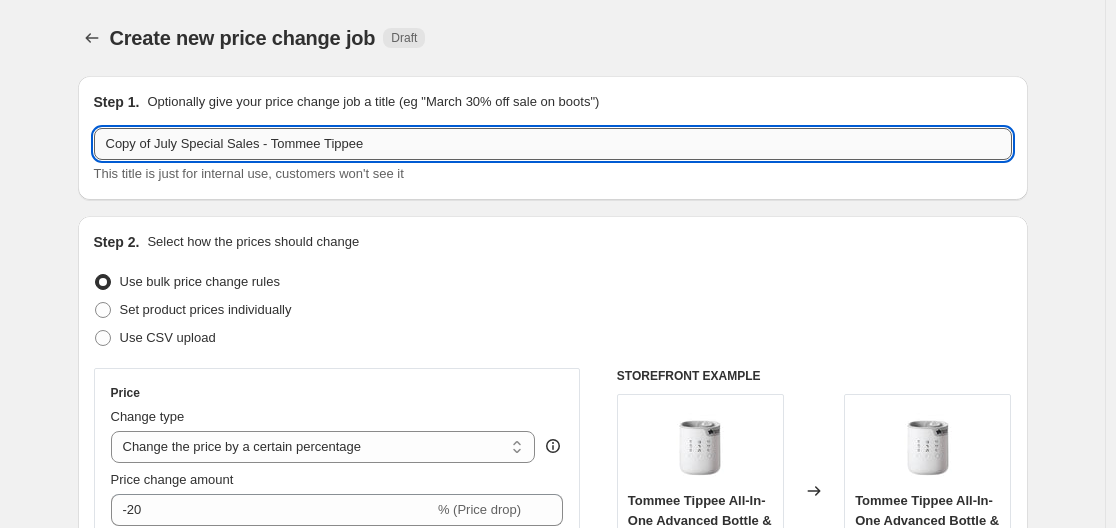 drag, startPoint x: 272, startPoint y: 147, endPoint x: 116, endPoint y: 154, distance: 156.15697 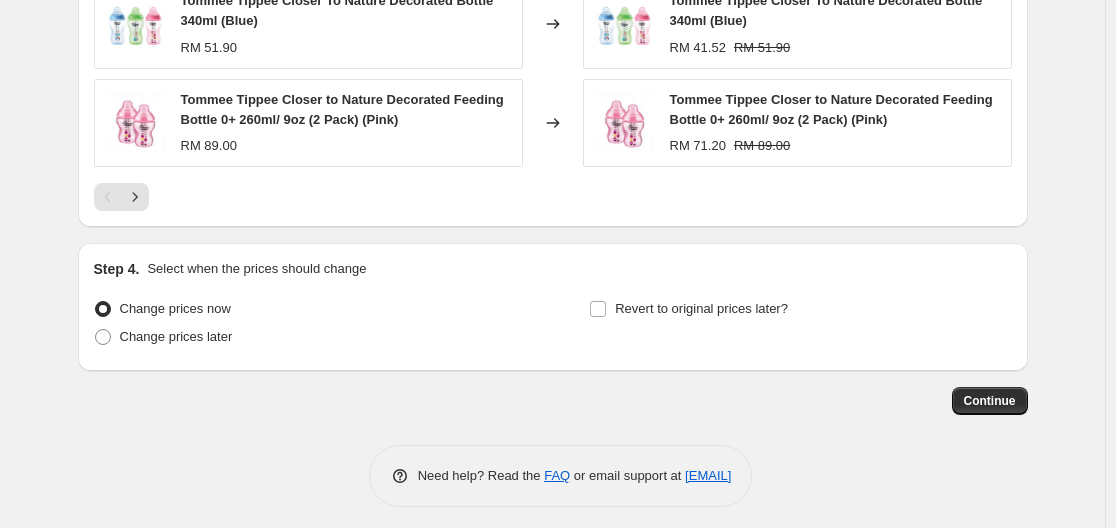 scroll, scrollTop: 1729, scrollLeft: 0, axis: vertical 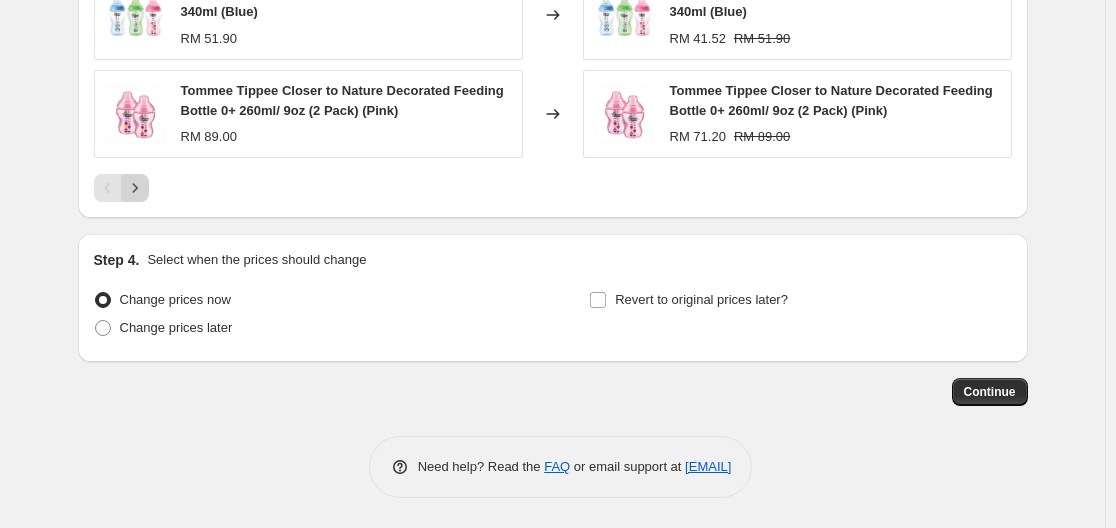 type on "Tommee Tippee 20% continue up to [DATE]" 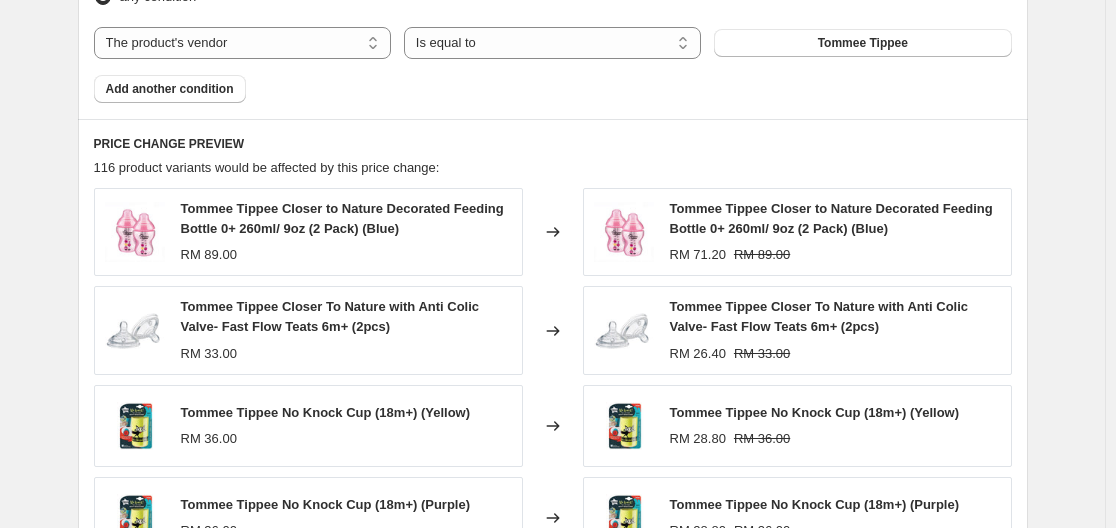 scroll, scrollTop: 1616, scrollLeft: 0, axis: vertical 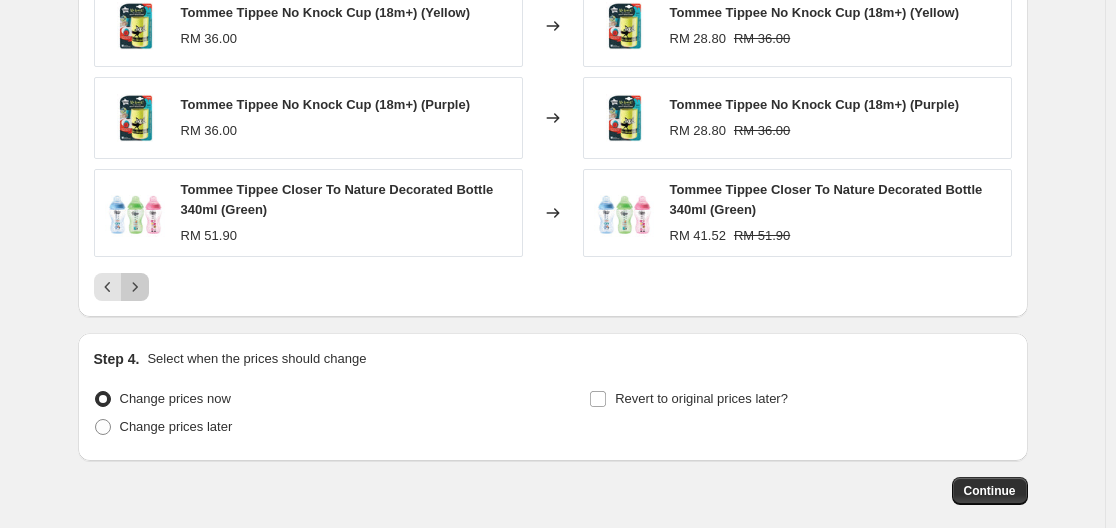 click at bounding box center (135, 287) 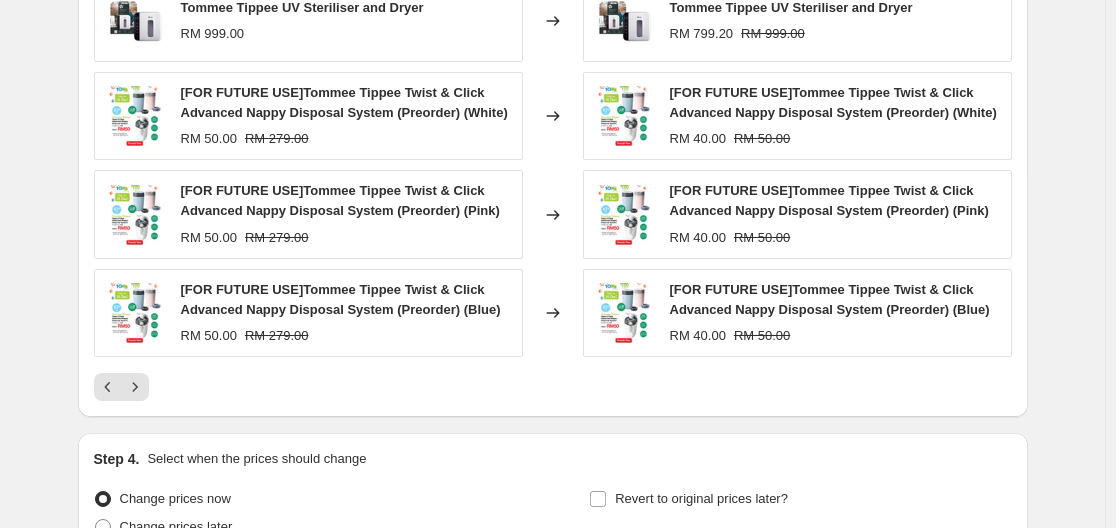scroll, scrollTop: 1716, scrollLeft: 0, axis: vertical 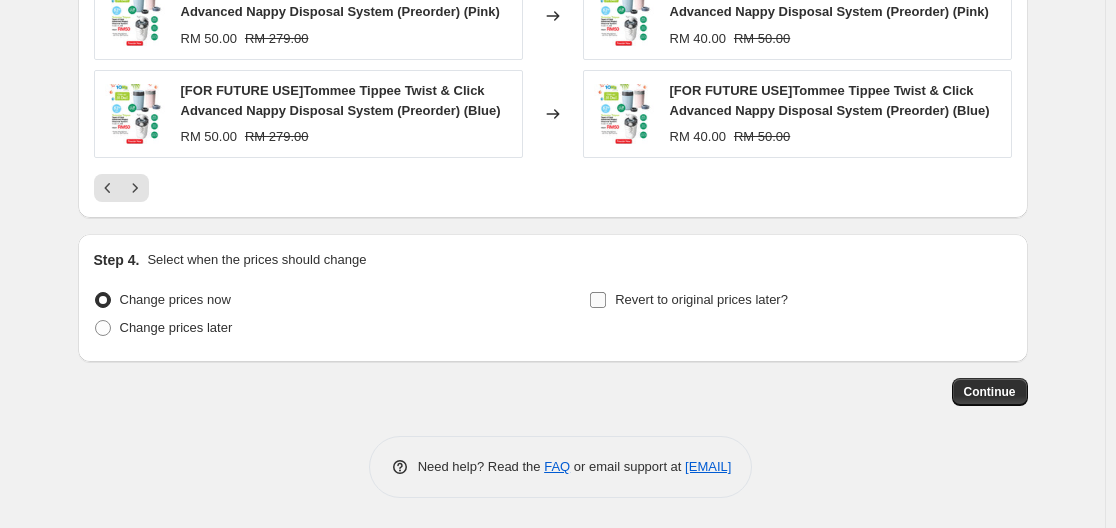 click on "Revert to original prices later?" at bounding box center (598, 300) 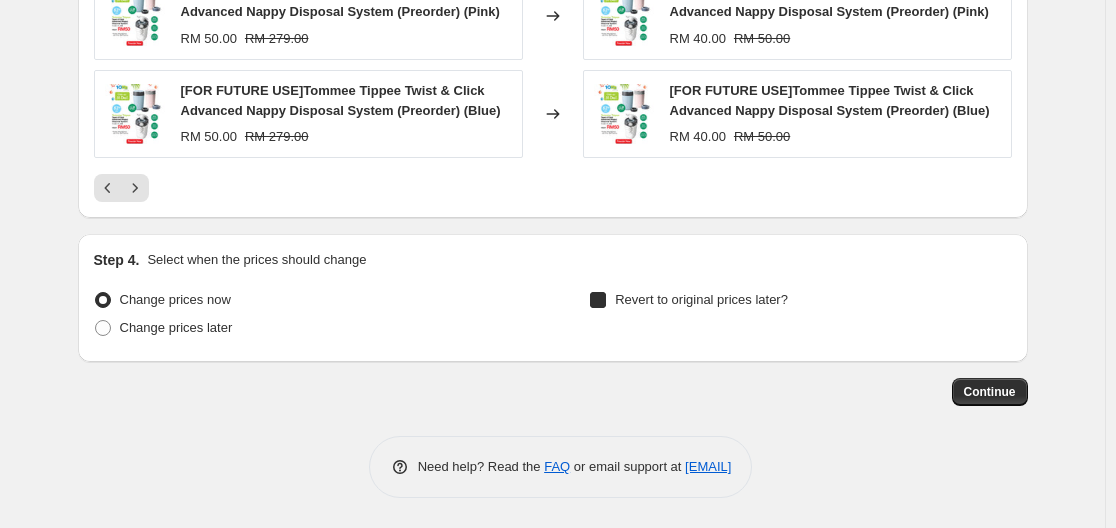checkbox on "true" 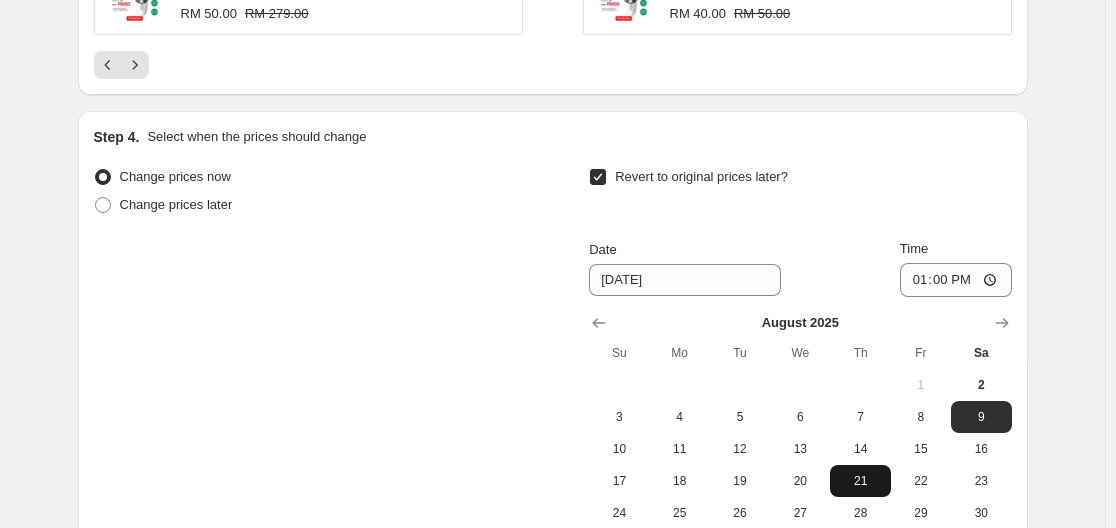 scroll, scrollTop: 1916, scrollLeft: 0, axis: vertical 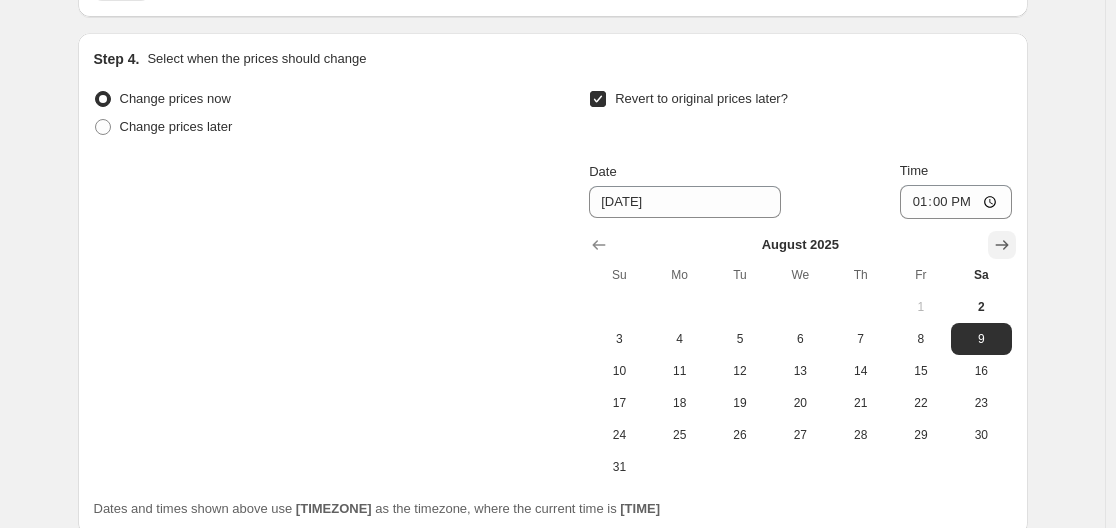 click at bounding box center [1002, 245] 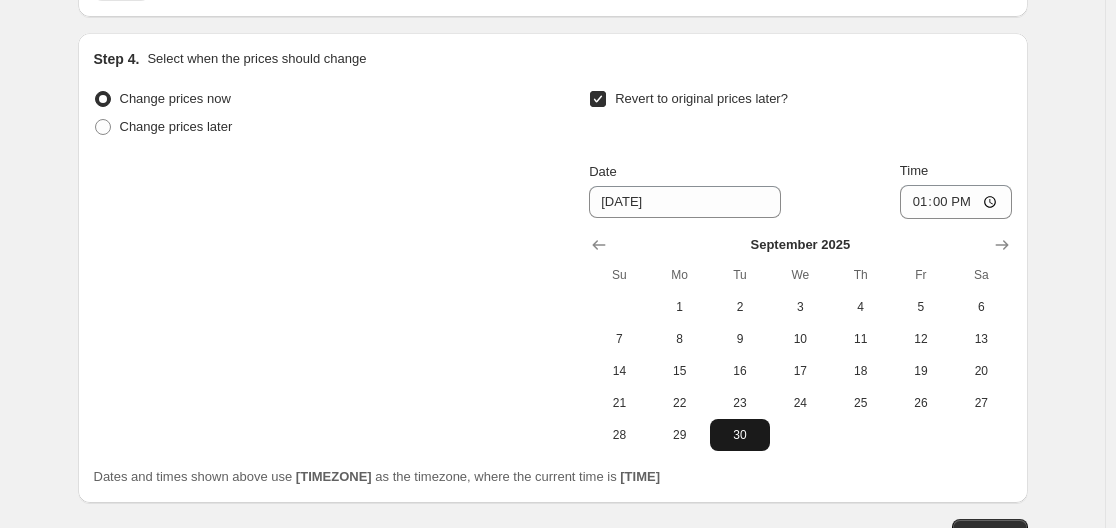 click on "30" at bounding box center (740, 435) 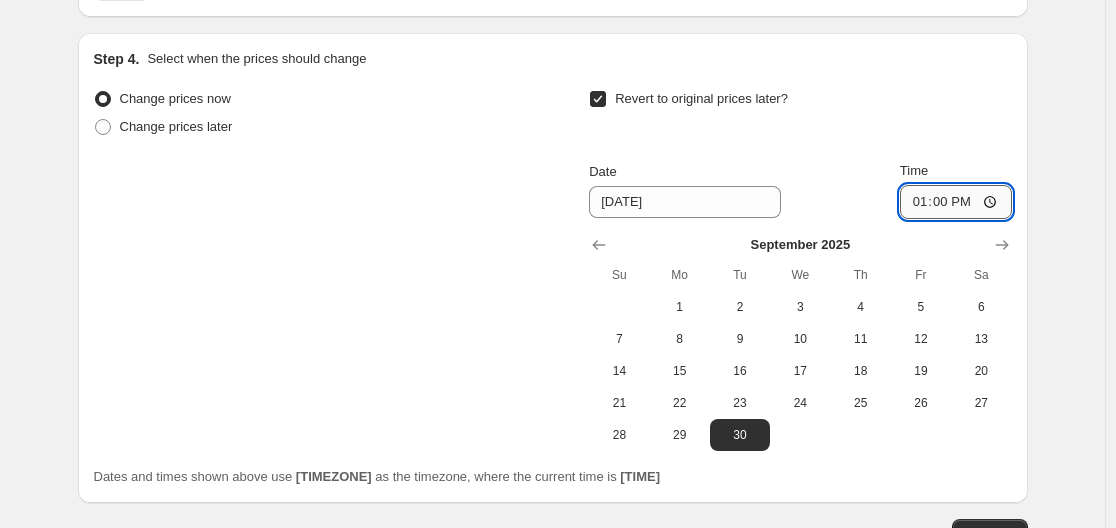 click on "13:00" at bounding box center [956, 202] 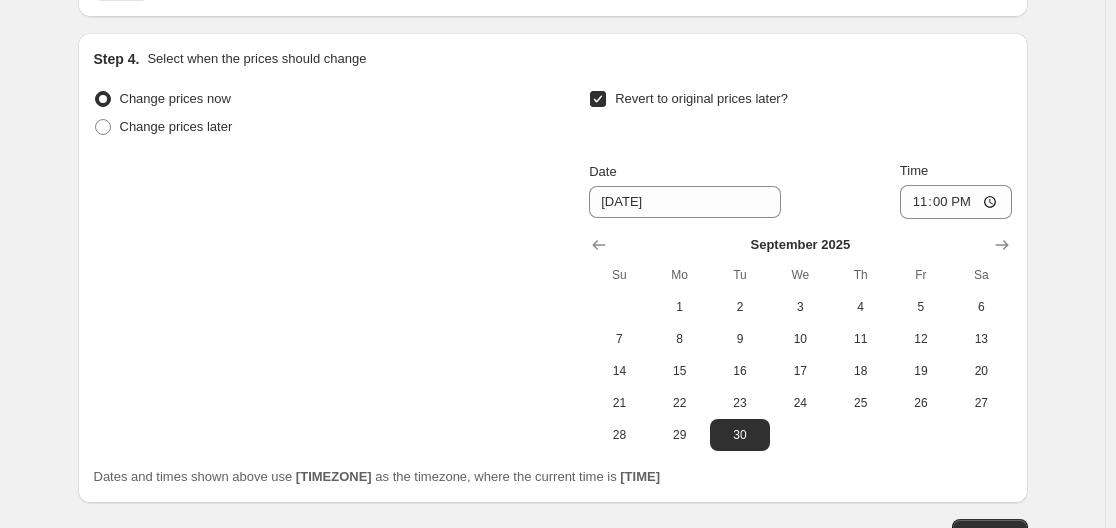 click on "Create new price change job. This page is ready Create new price change job Draft Step 1. Optionally give your price change job a title (eg "March 30% off sale on boots") Tommee Tippee 20% continue up to [DATE] This title is just for internal use, customers won't see it Step 2. Select how the prices should change Use bulk price change rules Set product prices individually Use CSV upload Price Change type Change the price to a certain amount Change the price by a certain amount Change the price by a certain percentage Change the price to the current compare at price (price before sale) Change the price by a certain amount relative to the compare at price Change the price by a certain percentage relative to the compare at price Don't change the price Change the price by a certain percentage relative to the cost per item Change price to certain cost margin Change the price by a certain percentage Price change amount -20 % (Price drop) Rounding Round to nearest .01 Round to nearest whole number Date" at bounding box center [553, -624] 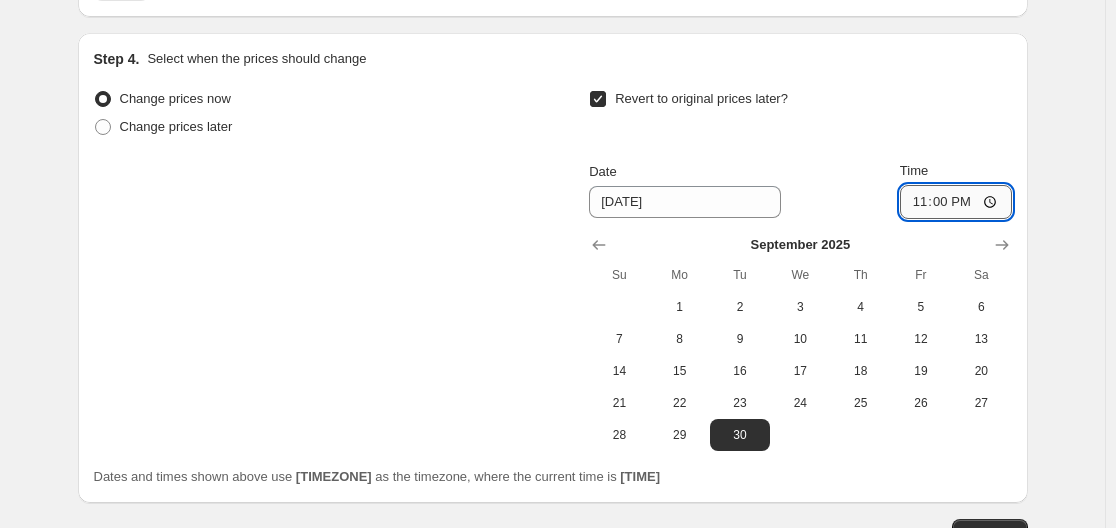 click on "23:00" at bounding box center [956, 202] 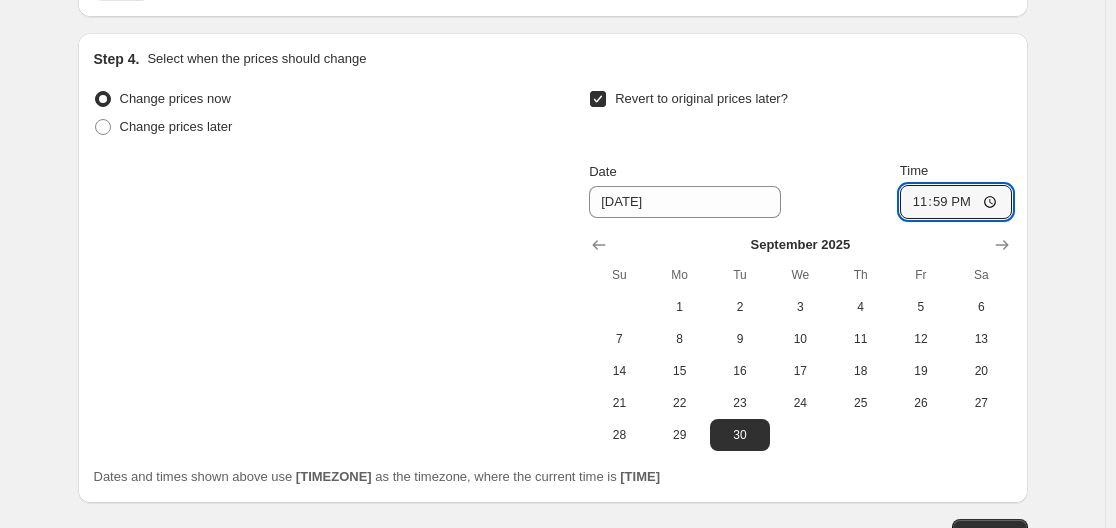 type on "23:59" 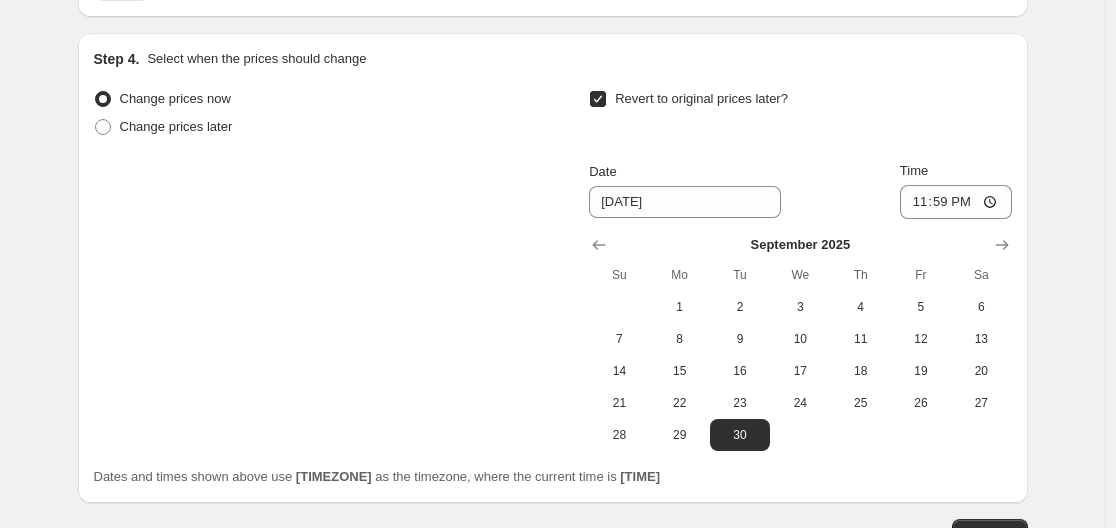 click on "Step 4. Select when the prices should change Change prices now Change prices later Revert to original prices later? Date [DATE] Time 23:59 September   [YEAR] Su Mo Tu We Th Fr Sa 1 2 3 4 5 6 7 8 9 10 11 12 13 14 15 16 17 18 19 20 21 22 23 24 25 26 27 28 29 30 Dates and times shown above use   Asia/Kuala_Lumpur   as the timezone, where the current time is   [TIME]" at bounding box center (553, 268) 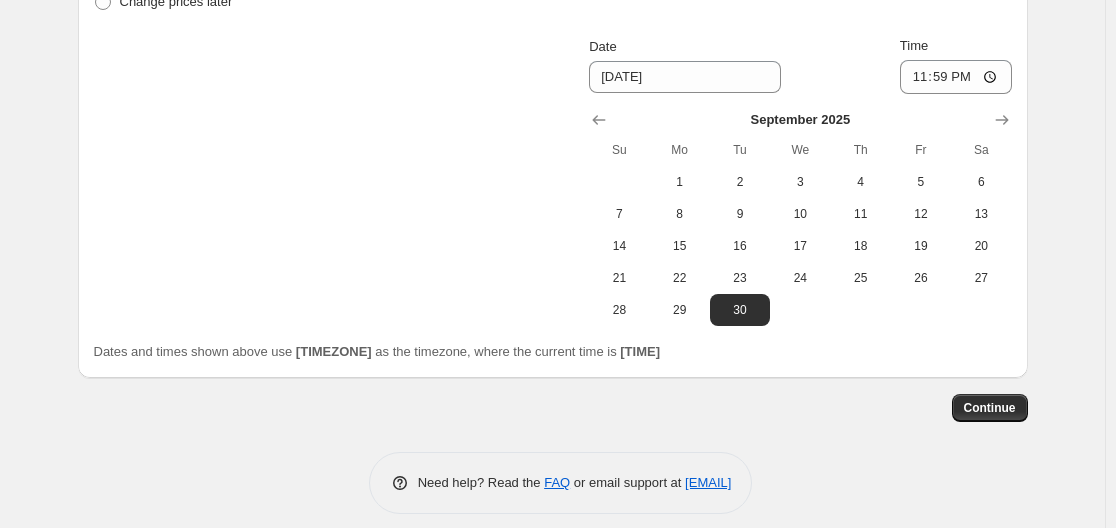 scroll, scrollTop: 2058, scrollLeft: 0, axis: vertical 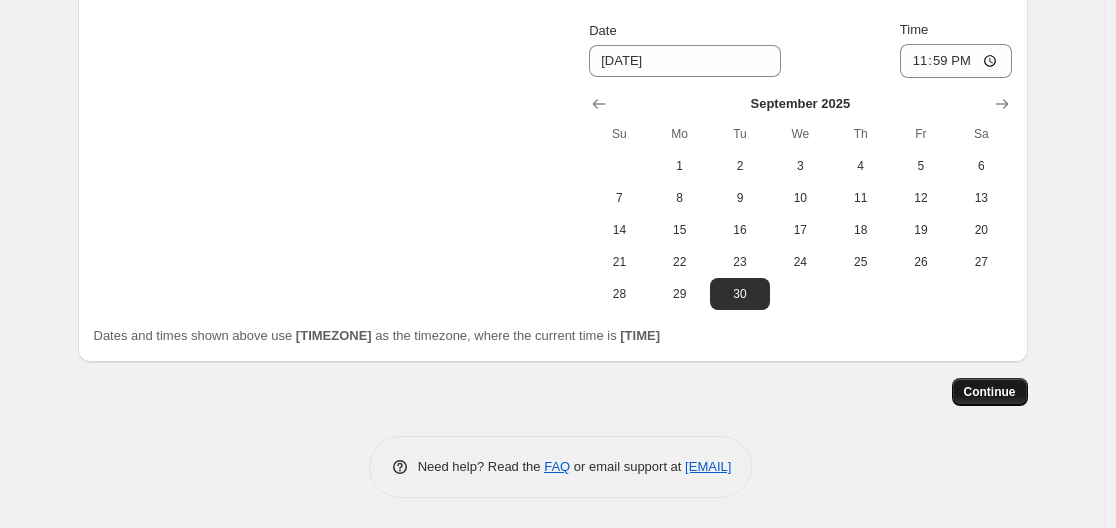 click on "Continue" at bounding box center [990, 392] 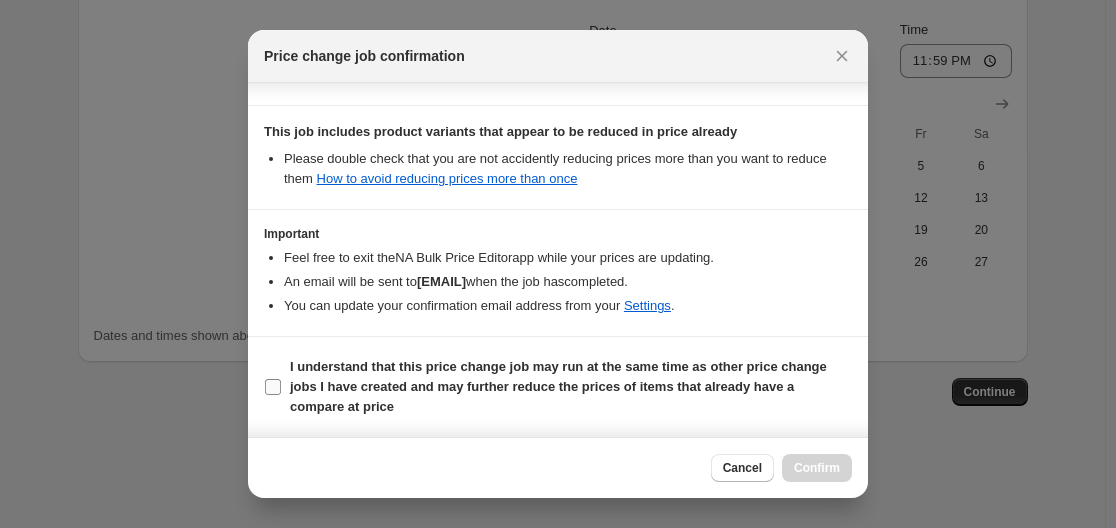 scroll, scrollTop: 457, scrollLeft: 0, axis: vertical 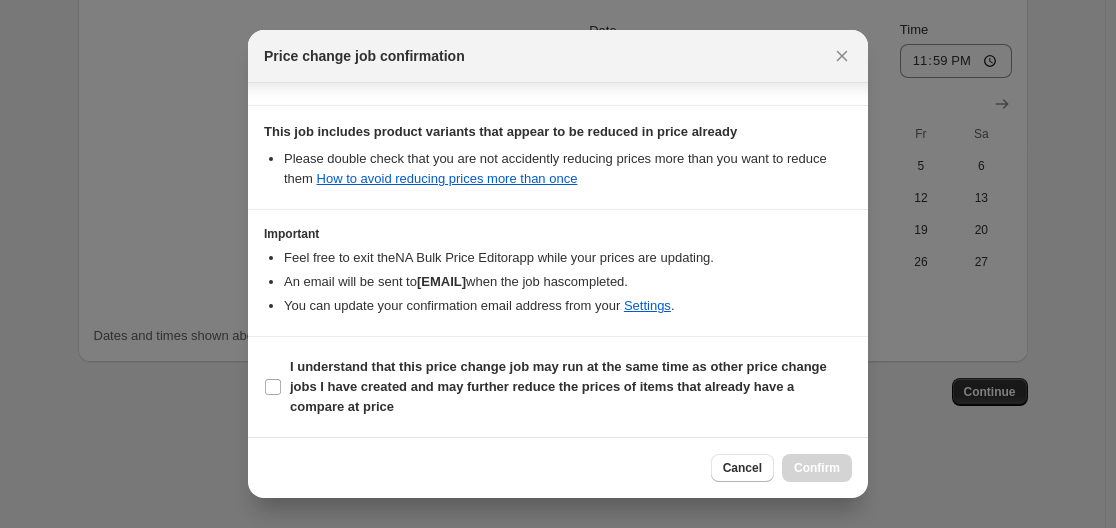 click on "I understand that this price change job may run at the same time as other price change jobs I have created and may further reduce the prices of items that already have a compare at price" at bounding box center (558, 387) 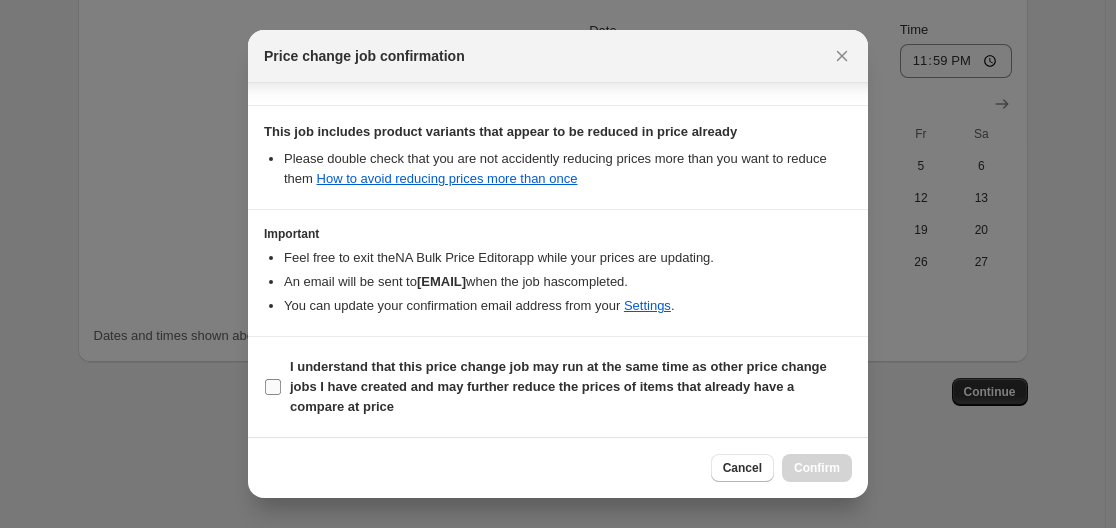 click on "I understand that this price change job may run at the same time as other price change jobs I have created and may further reduce the prices of items that already have a compare at price" at bounding box center [273, 387] 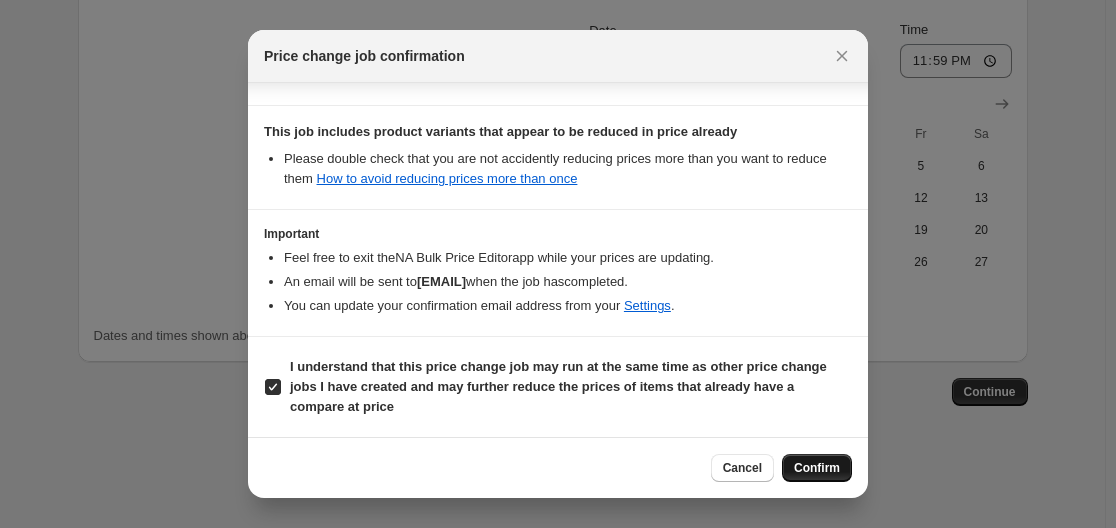 click on "Confirm" at bounding box center [817, 468] 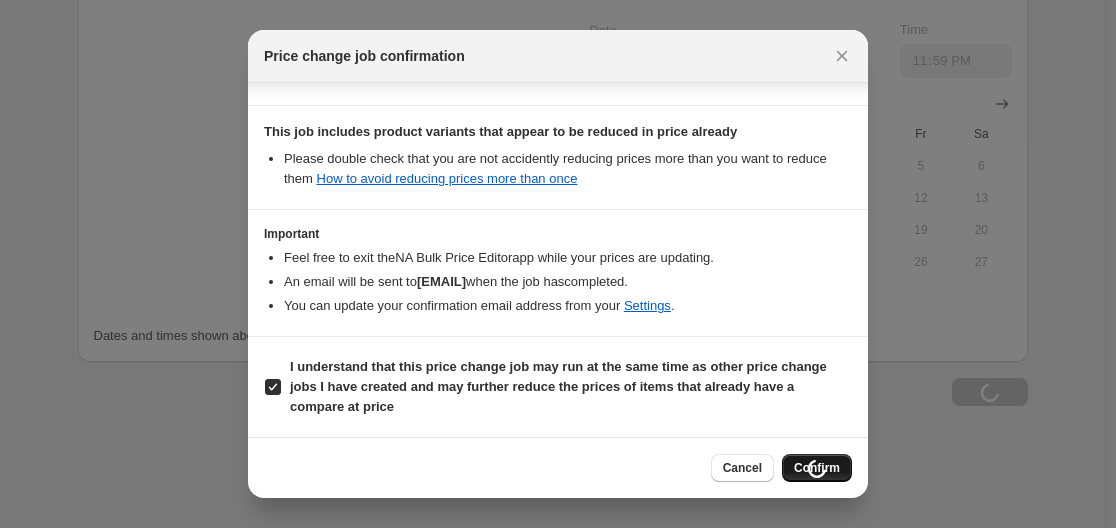 scroll, scrollTop: 2126, scrollLeft: 0, axis: vertical 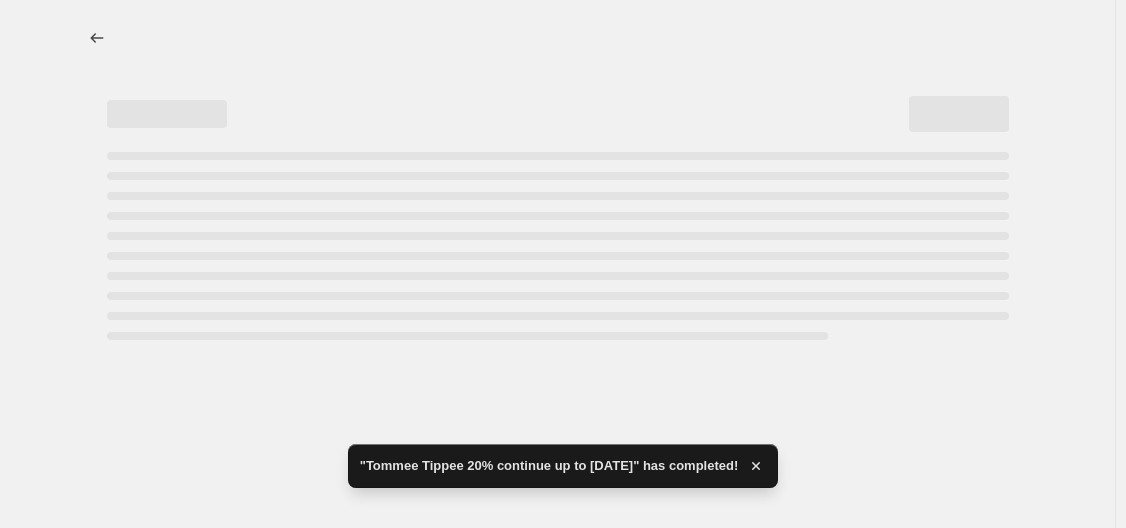 select on "percentage" 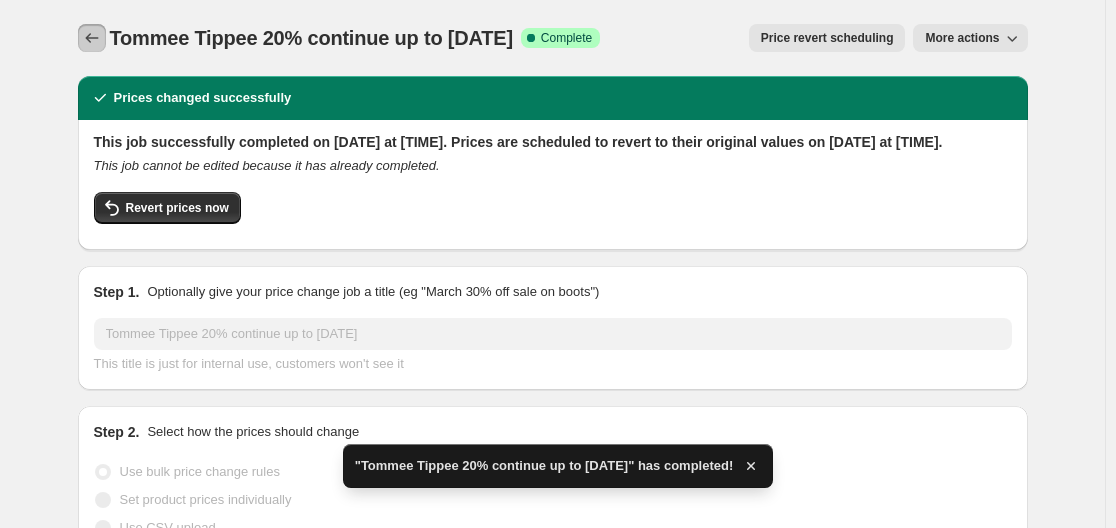 click at bounding box center [92, 38] 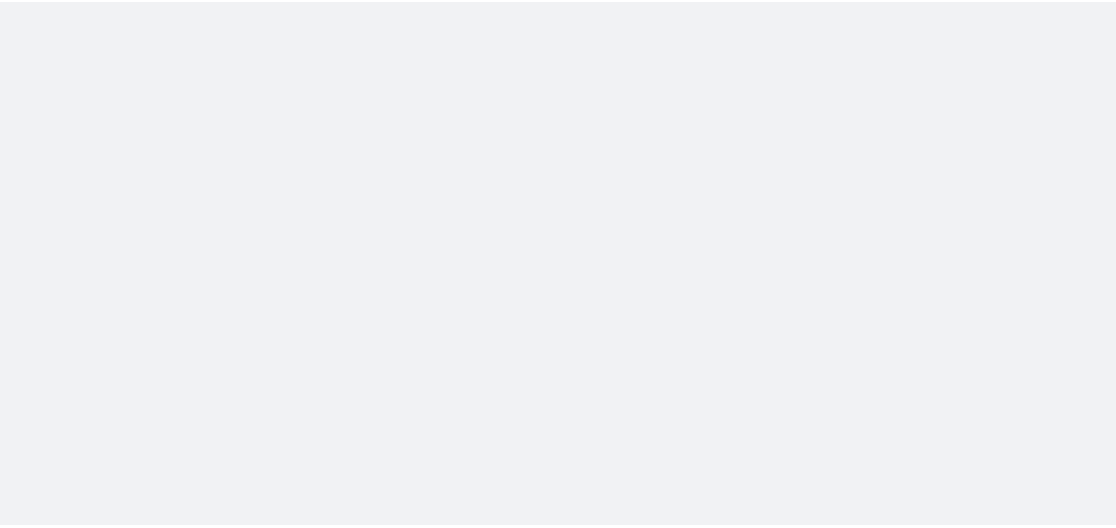 scroll, scrollTop: 0, scrollLeft: 0, axis: both 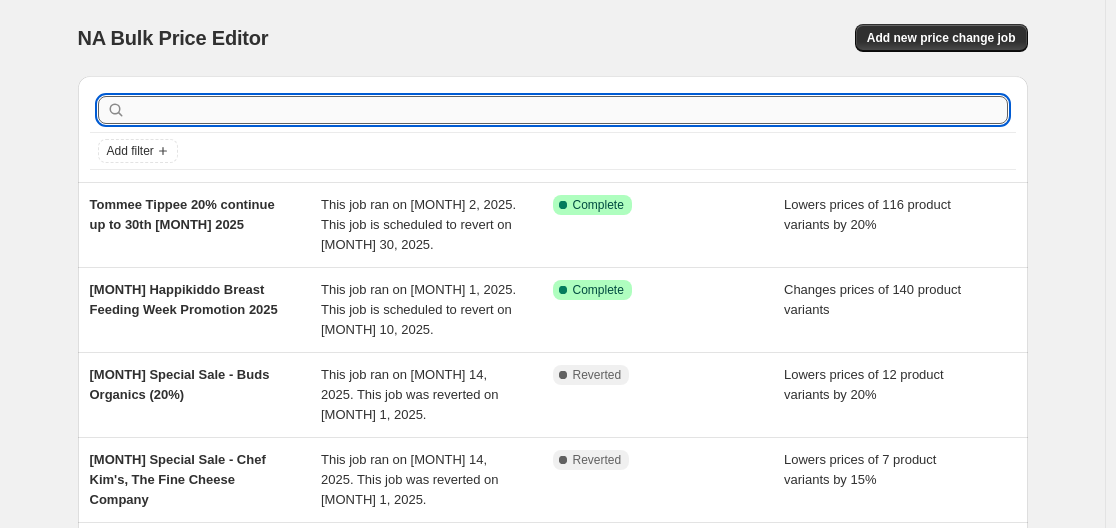 click at bounding box center (569, 110) 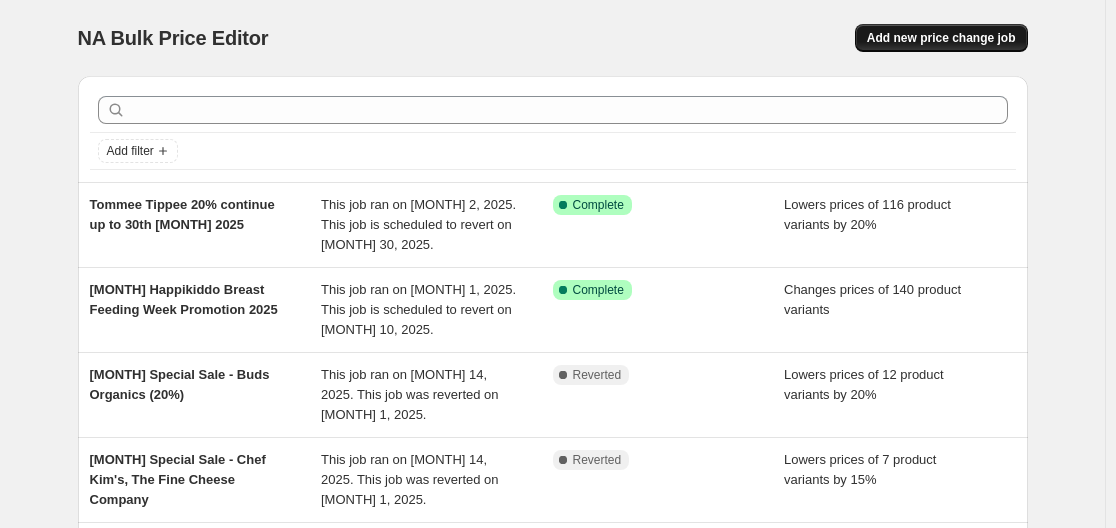click on "Add new price change job" at bounding box center (941, 38) 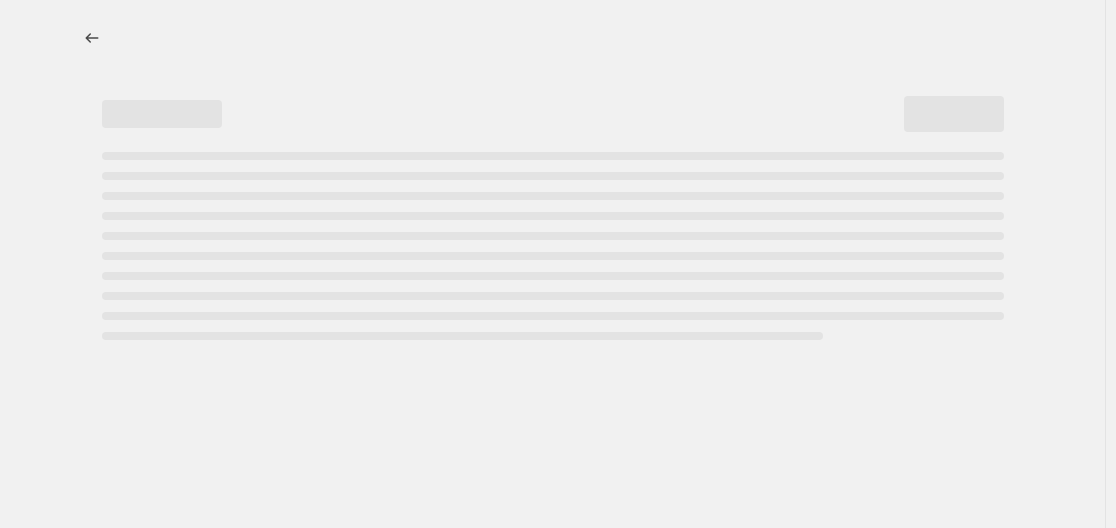 select on "percentage" 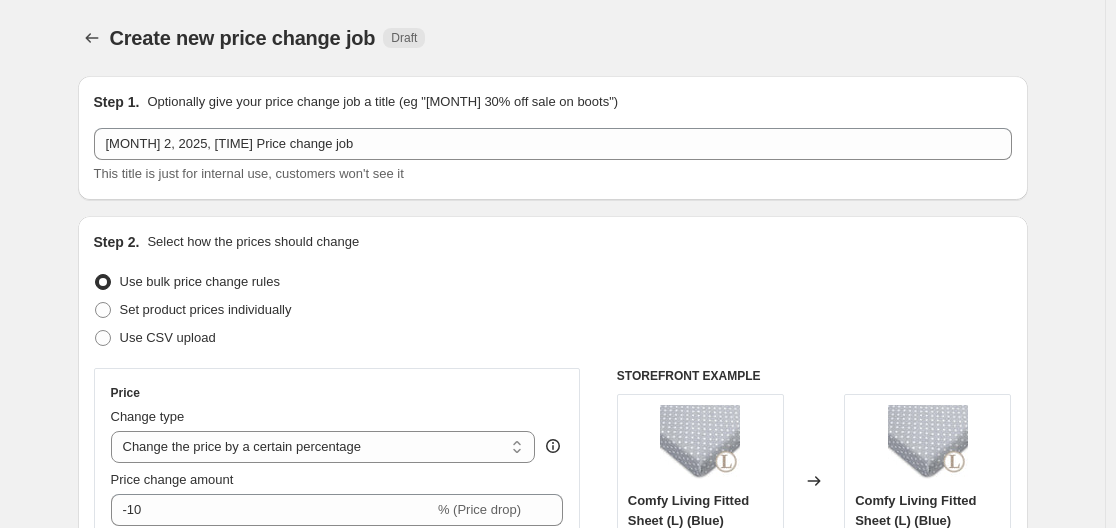 click on "This title is just for internal use, customers won't see it" at bounding box center (553, 174) 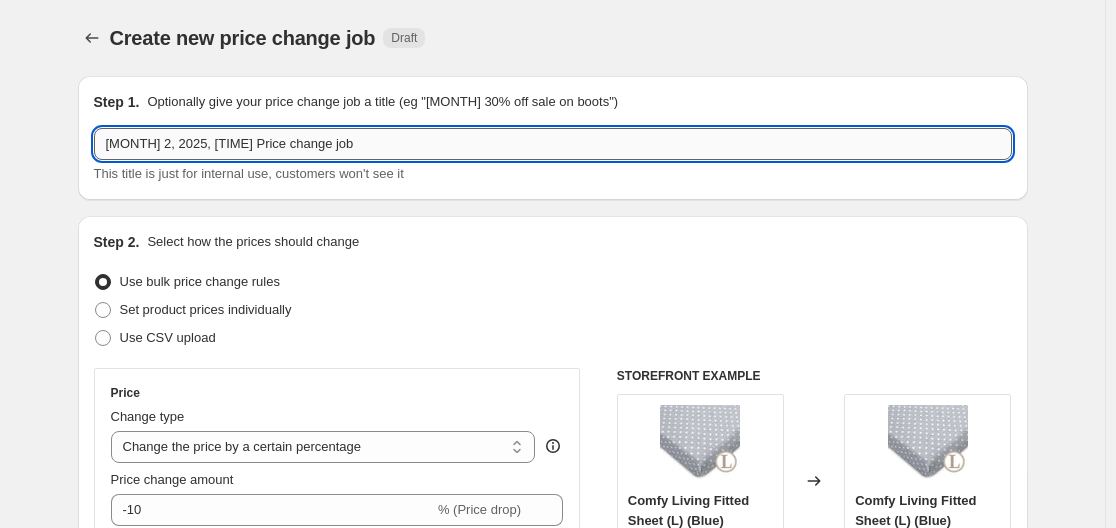 click on "Aug 2, 2025, 1:03:08 PM Price change job" at bounding box center [553, 144] 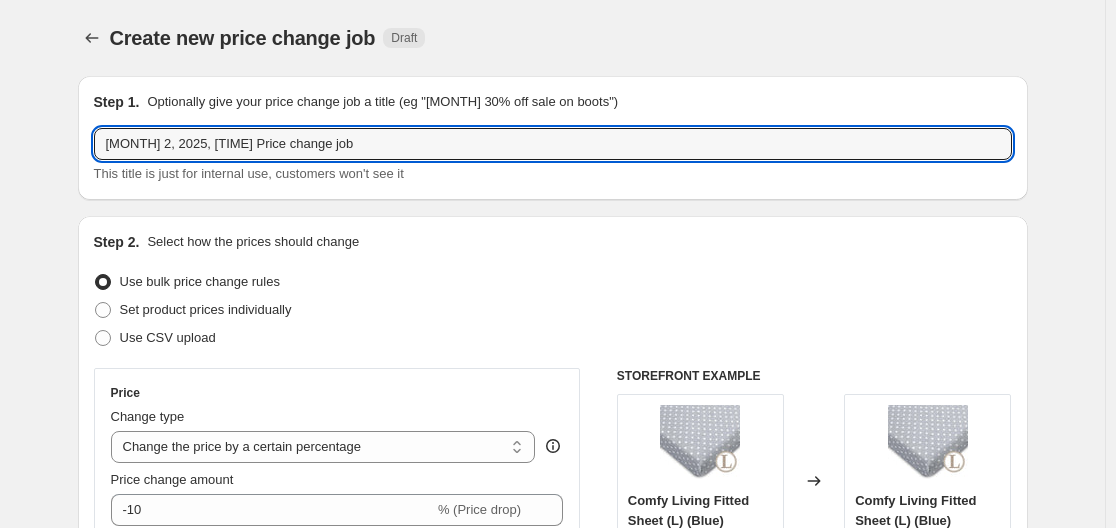 drag, startPoint x: 746, startPoint y: 139, endPoint x: -30, endPoint y: 158, distance: 776.23254 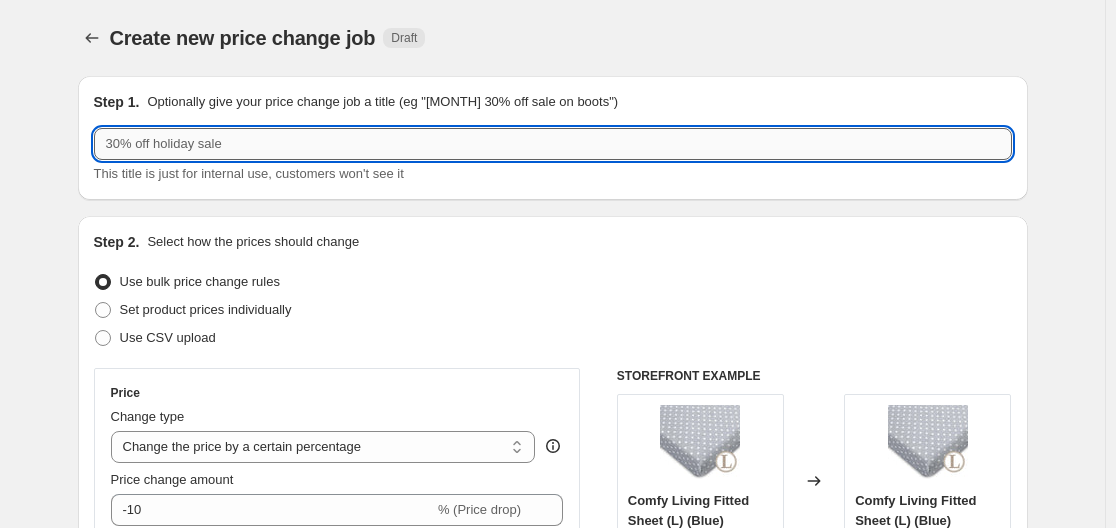 click at bounding box center (553, 144) 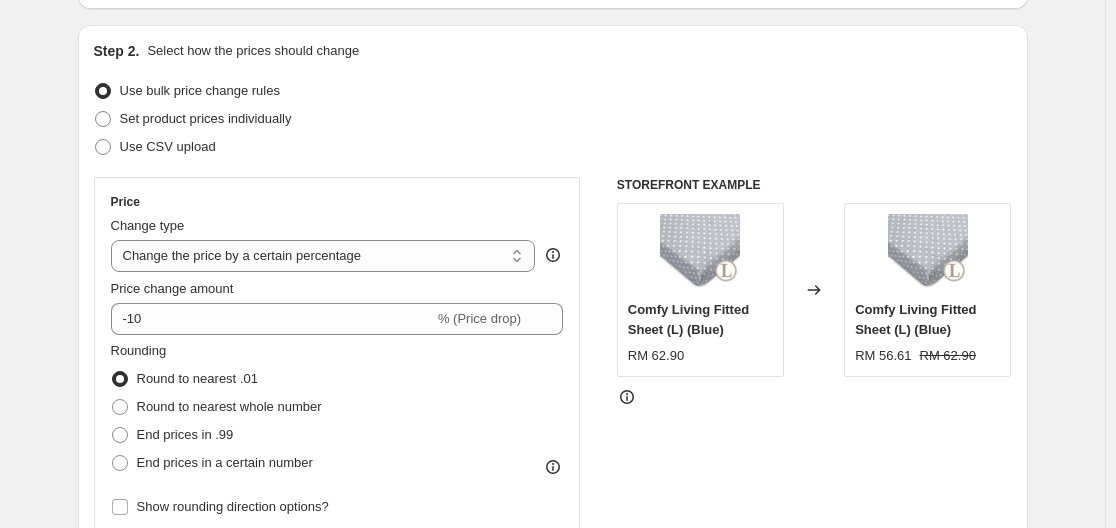 scroll, scrollTop: 200, scrollLeft: 0, axis: vertical 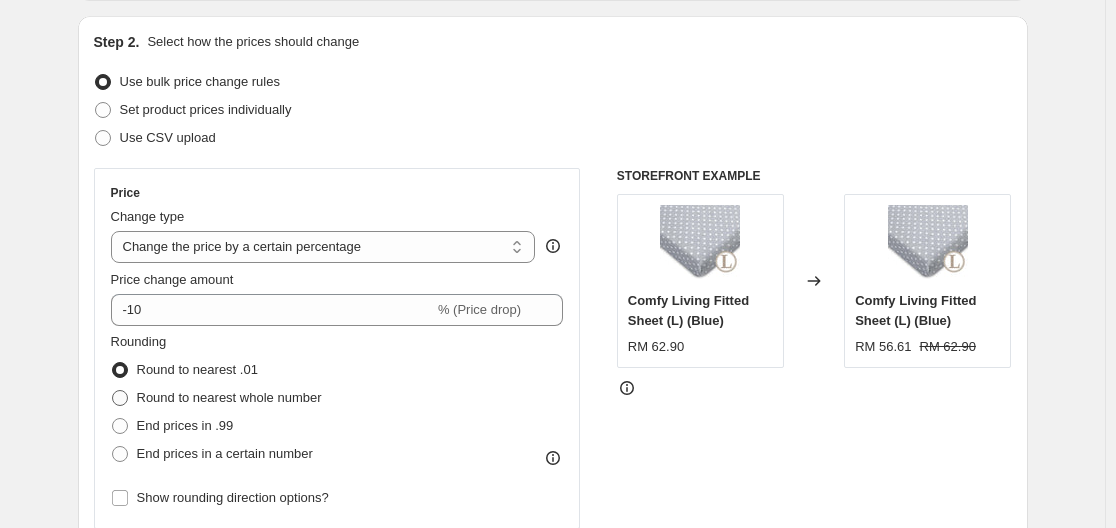 type on "Gaia Natural 10% up to 30th September 2025" 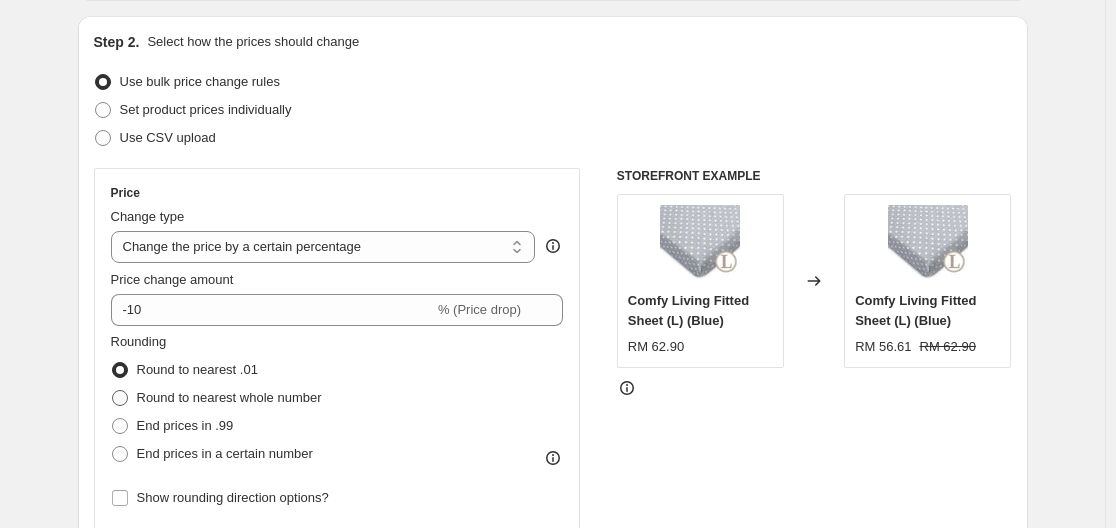 radio on "true" 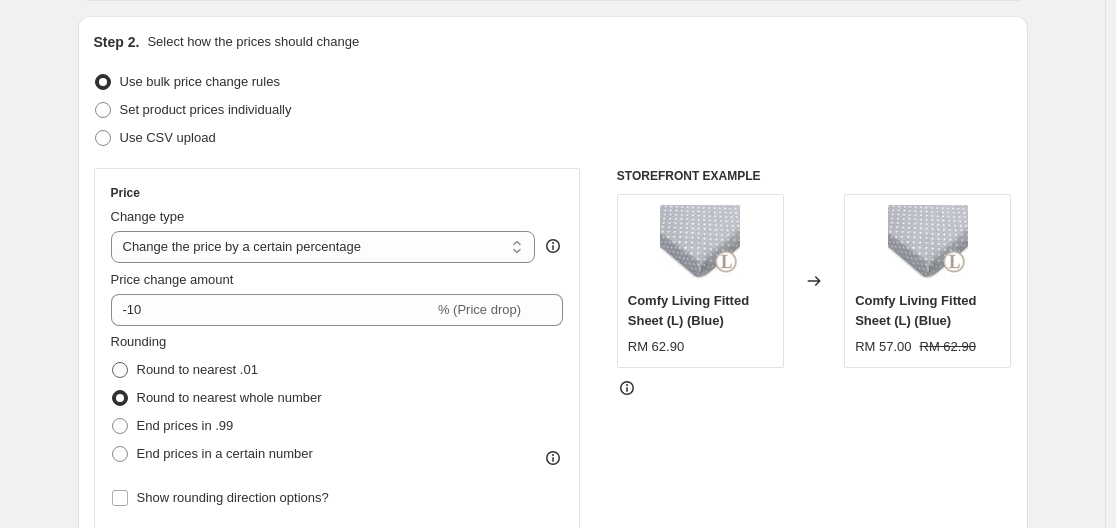 click on "Round to nearest .01" at bounding box center [197, 369] 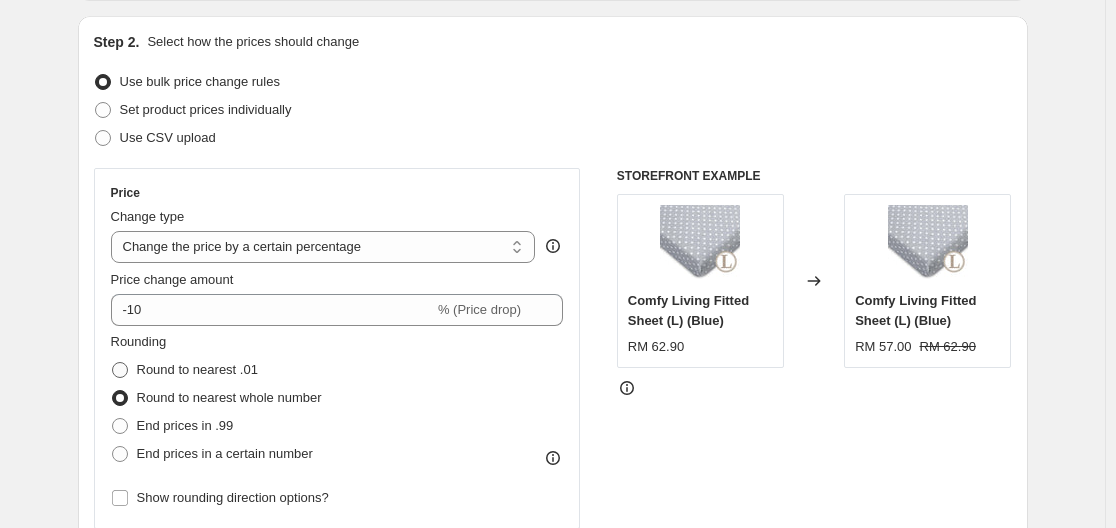 radio on "true" 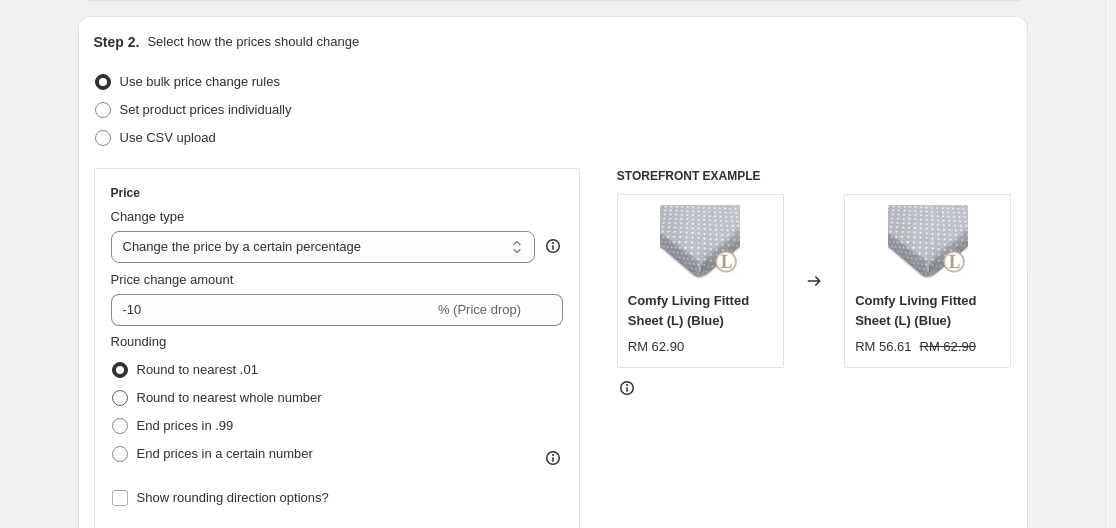 click on "Round to nearest whole number" at bounding box center [216, 398] 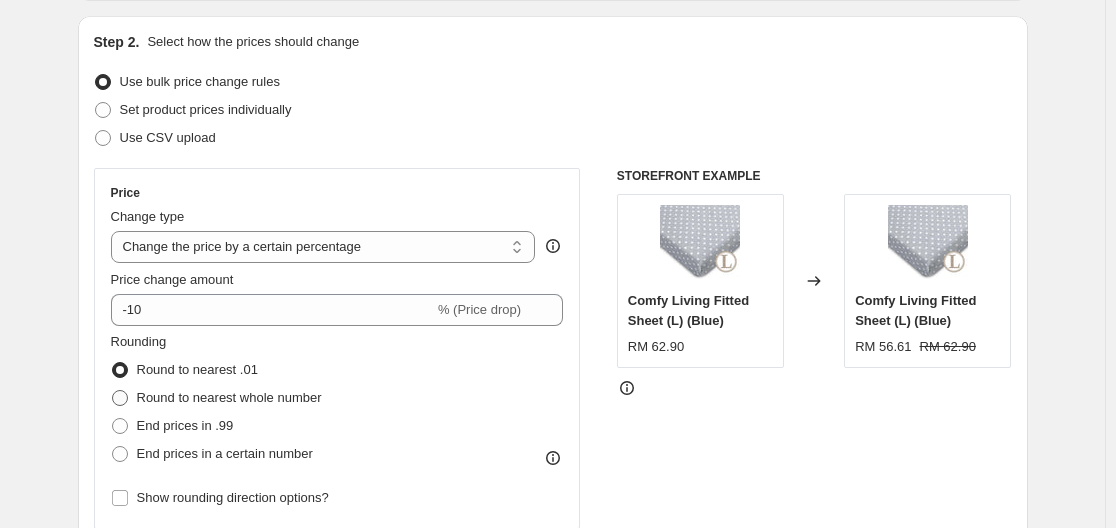 radio on "true" 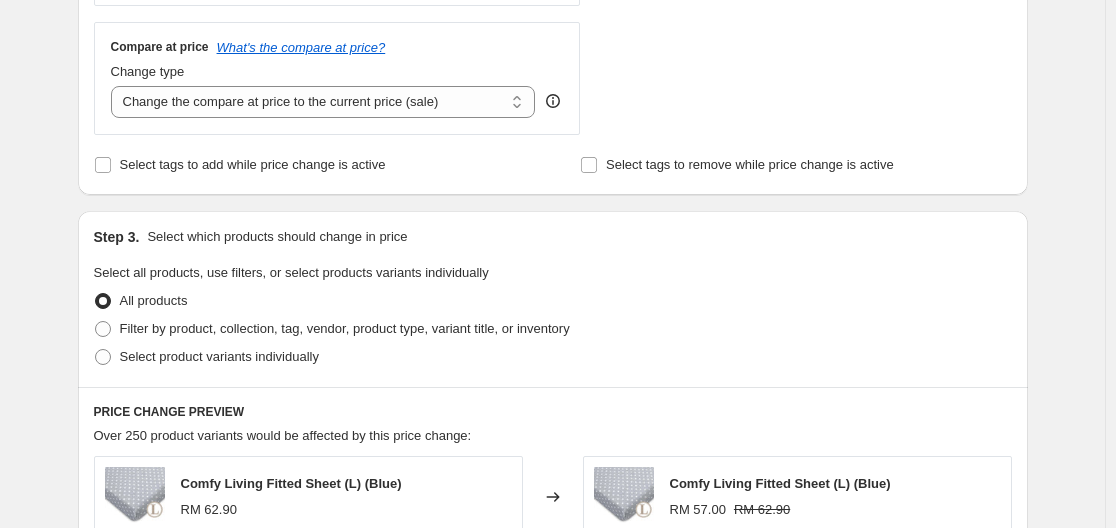 scroll, scrollTop: 800, scrollLeft: 0, axis: vertical 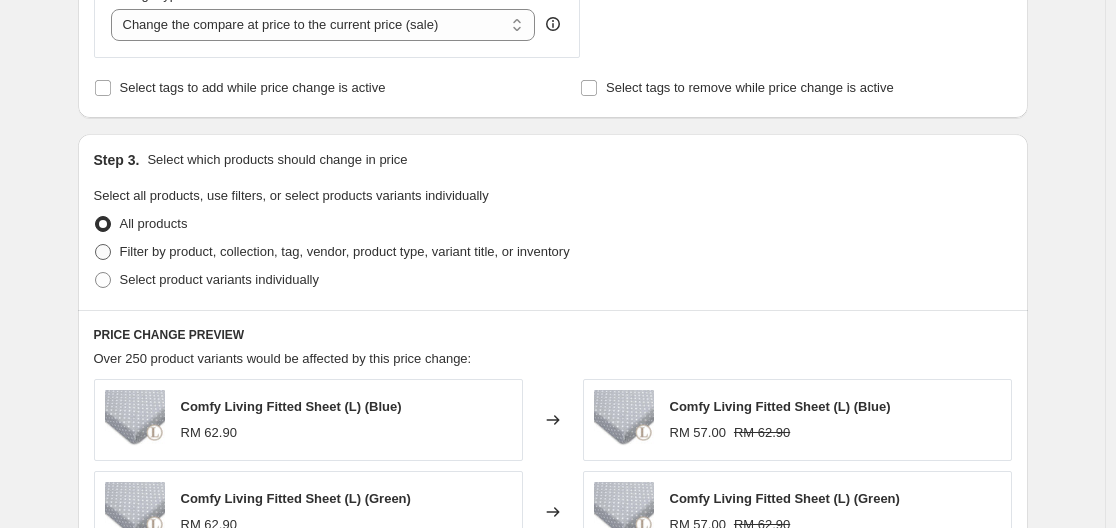 click on "Filter by product, collection, tag, vendor, product type, variant title, or inventory" at bounding box center [345, 251] 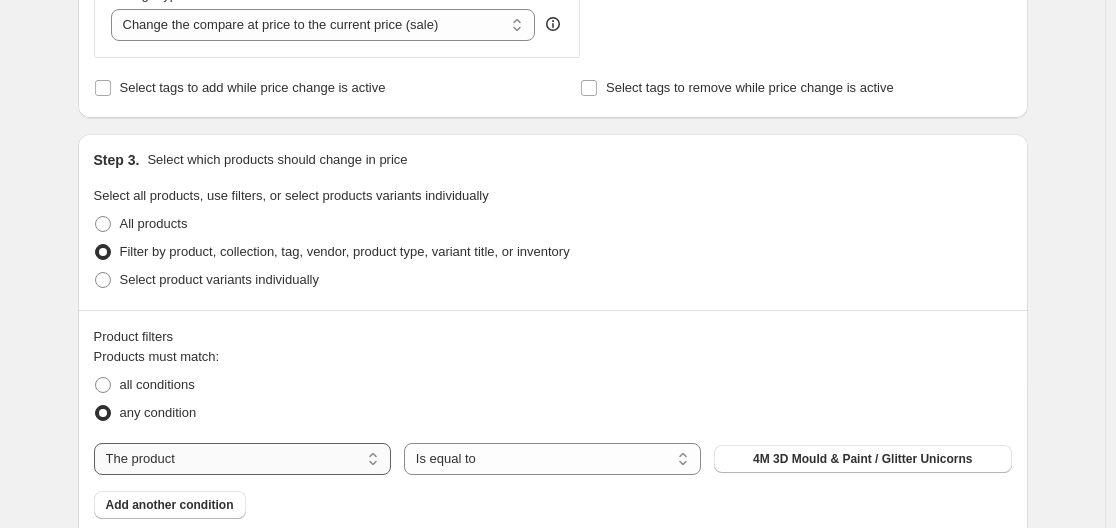 click on "The product The product's collection The product's tag The product's vendor The product's type The product's status The variant's title Inventory quantity" at bounding box center [242, 459] 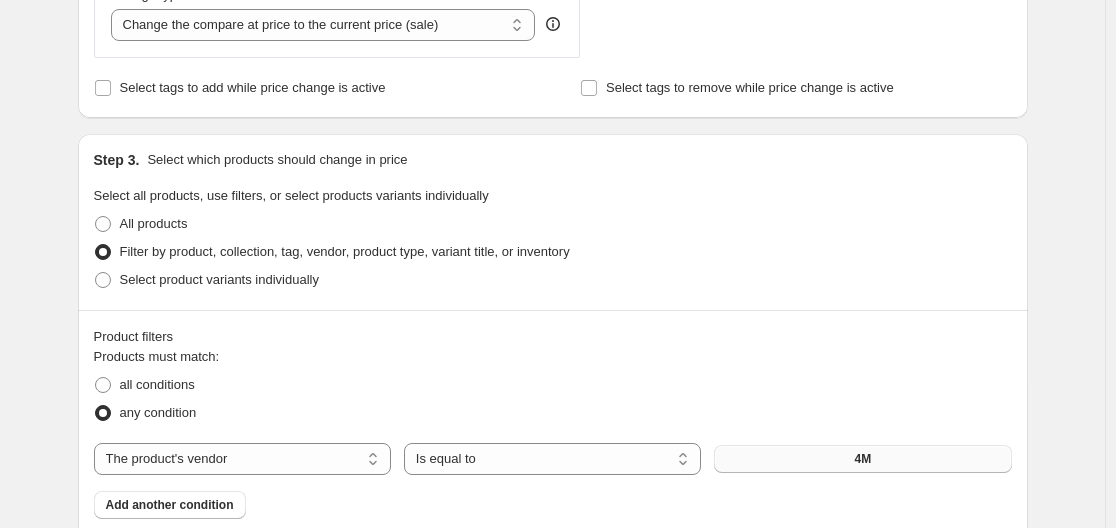 click on "4M" at bounding box center [862, 459] 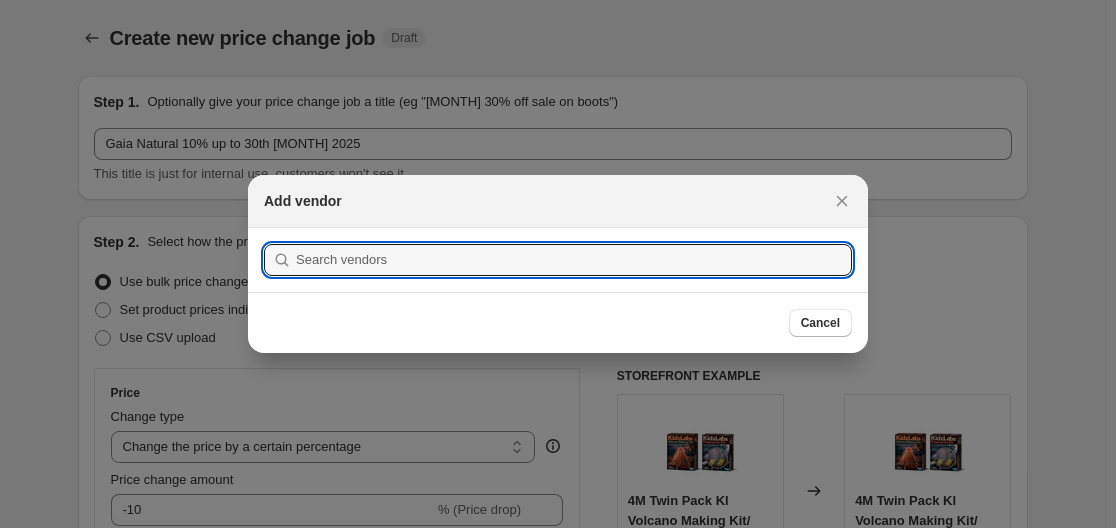 scroll, scrollTop: 800, scrollLeft: 0, axis: vertical 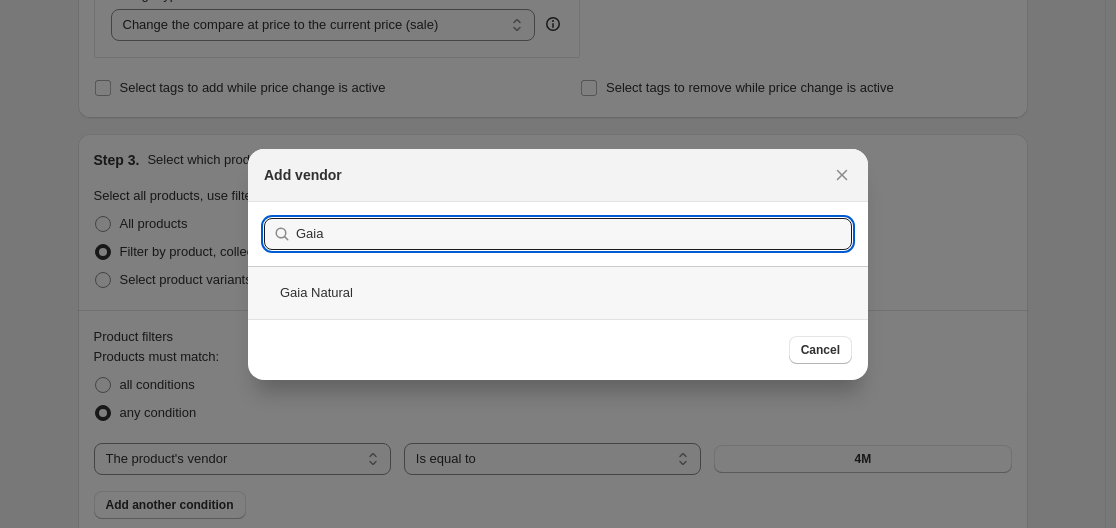 type on "Gaia" 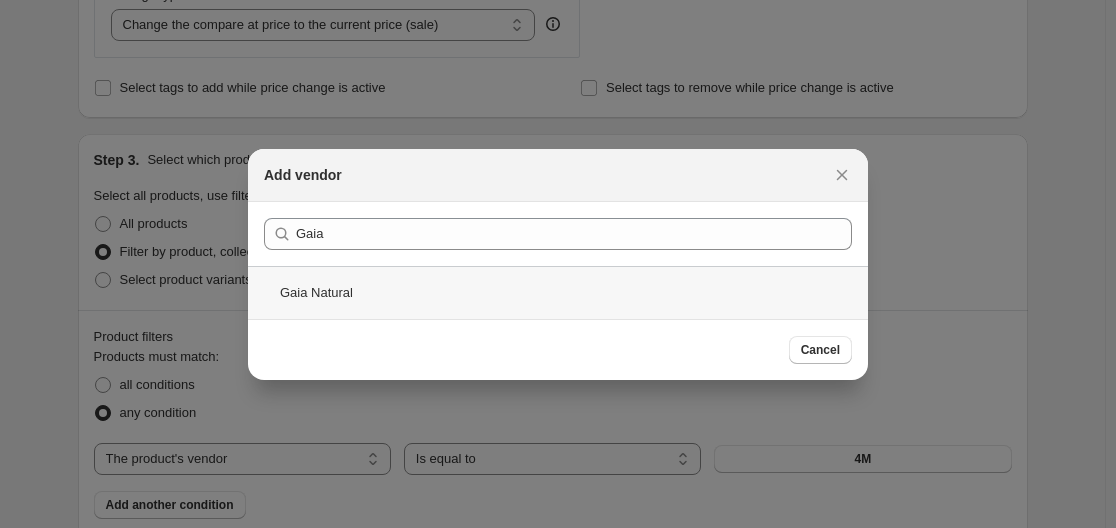 click on "Gaia Natural" at bounding box center [558, 292] 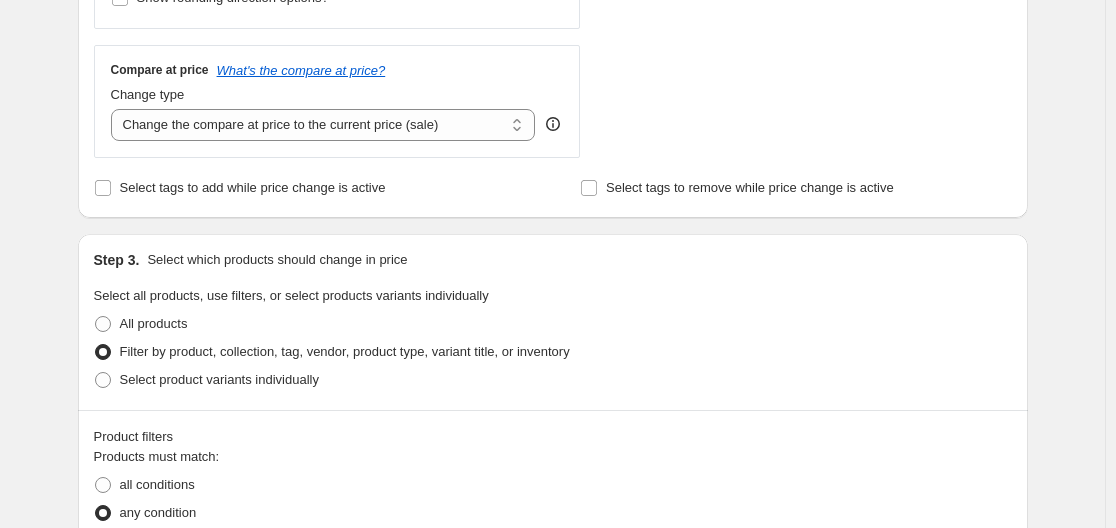 scroll, scrollTop: 500, scrollLeft: 0, axis: vertical 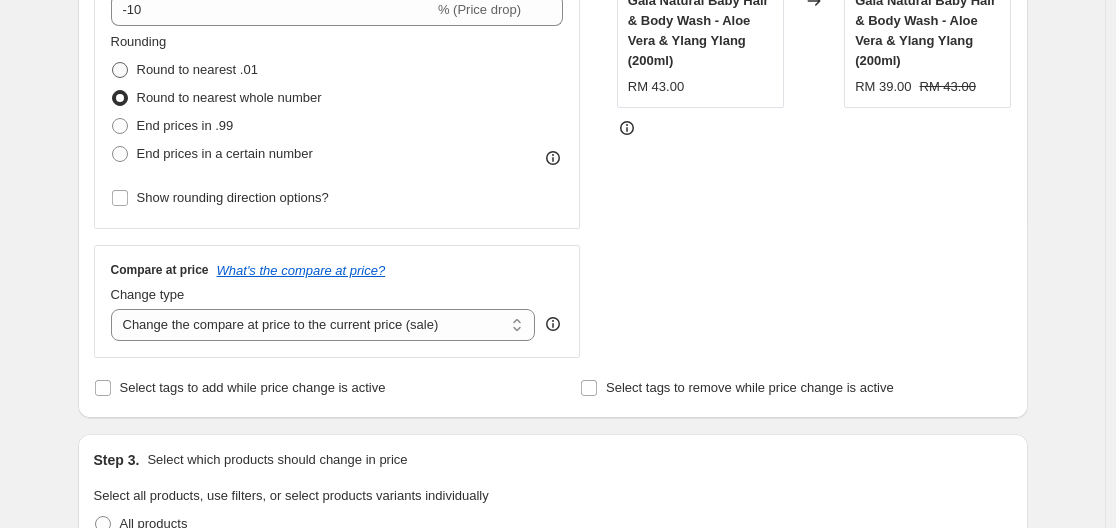click on "Round to nearest .01" at bounding box center [184, 70] 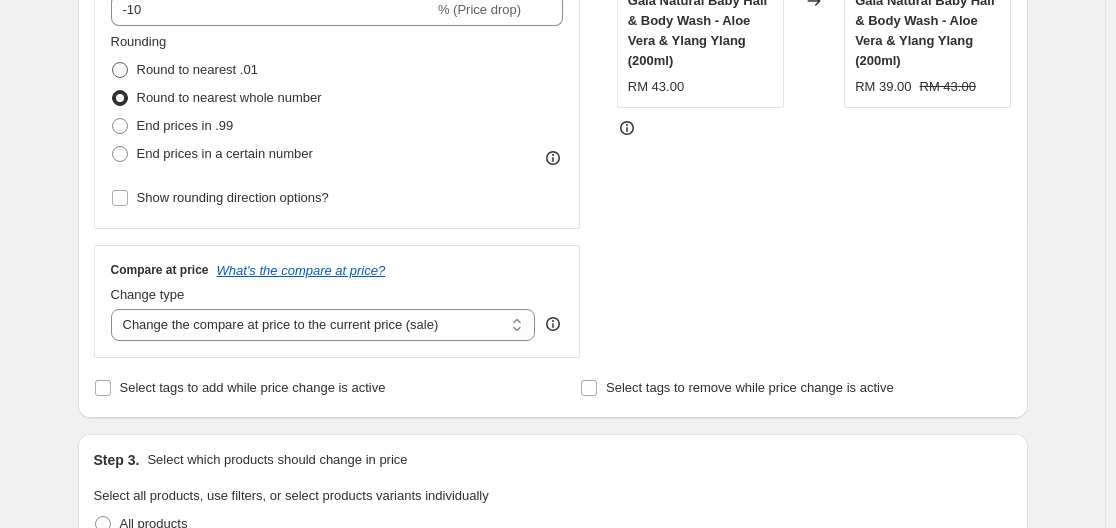 radio on "true" 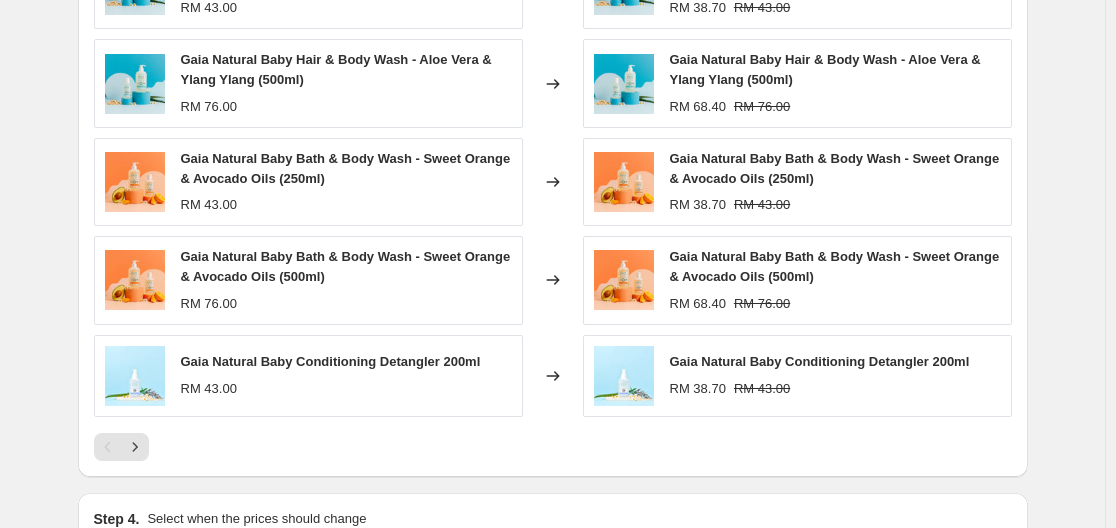 scroll, scrollTop: 1500, scrollLeft: 0, axis: vertical 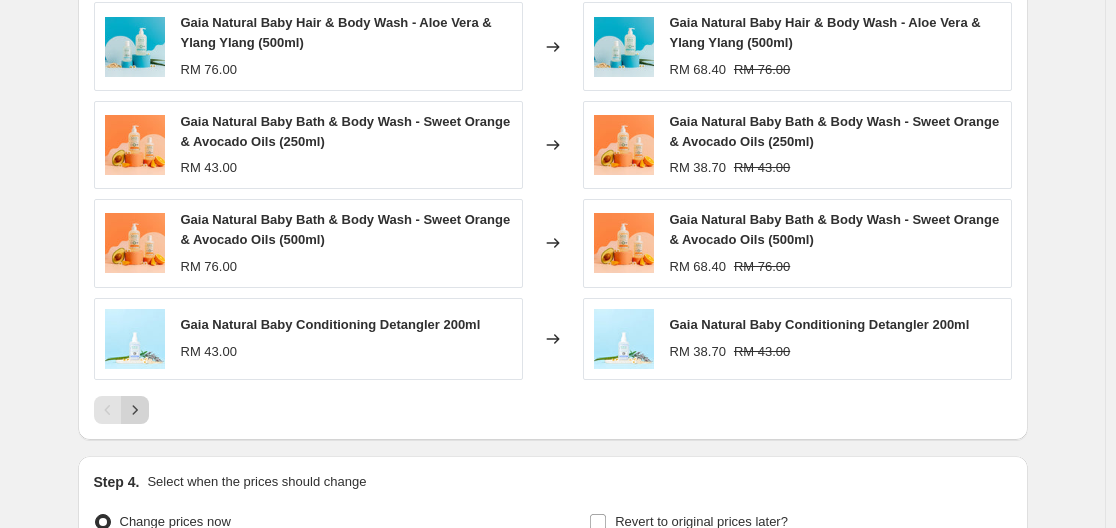 click 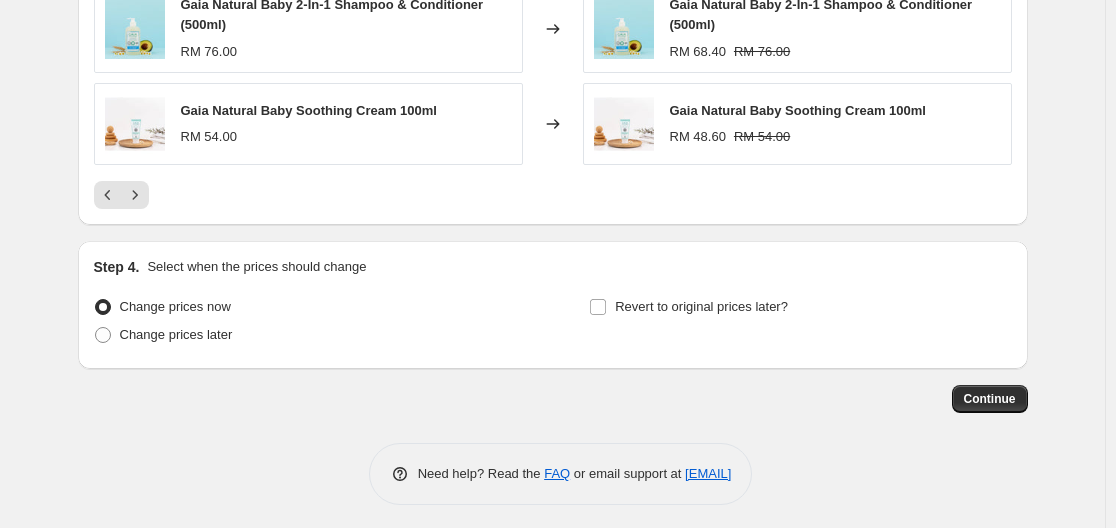 scroll, scrollTop: 1710, scrollLeft: 0, axis: vertical 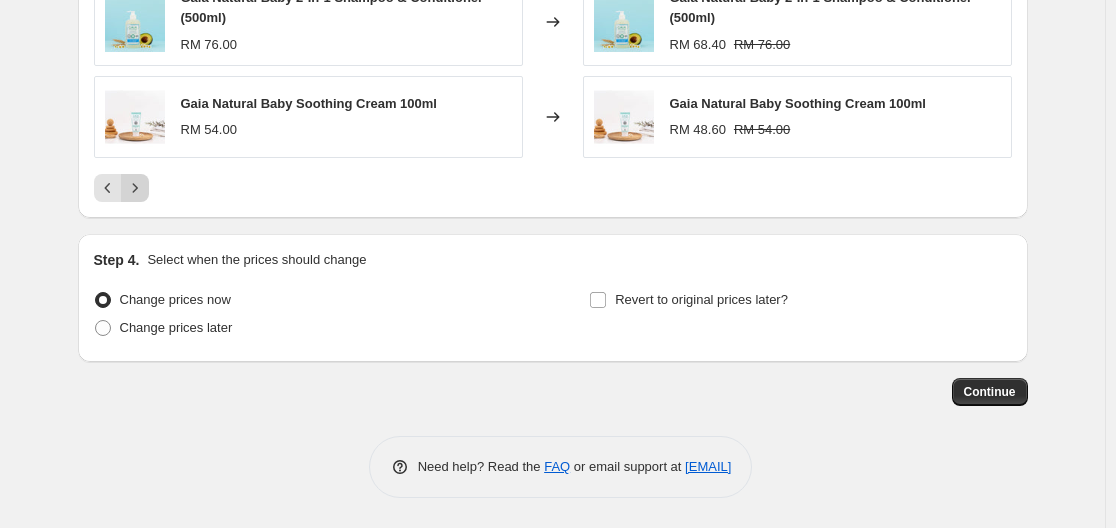 click 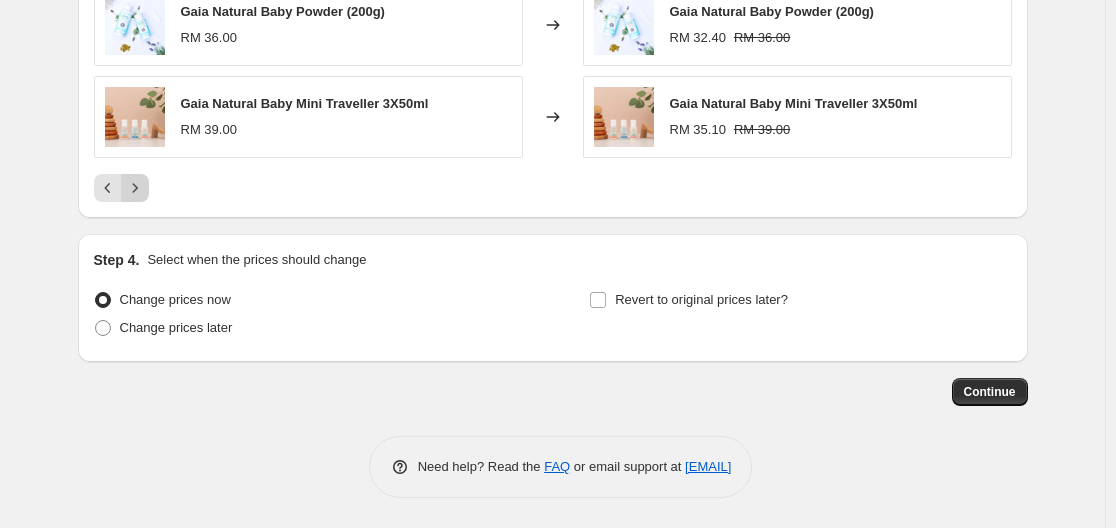scroll, scrollTop: 1513, scrollLeft: 0, axis: vertical 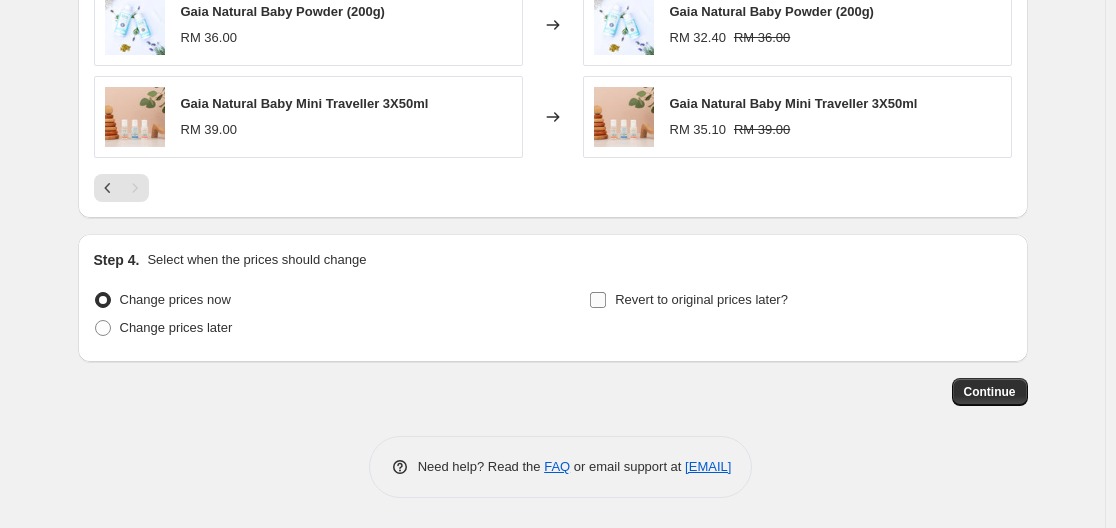 click on "Revert to original prices later?" at bounding box center (598, 300) 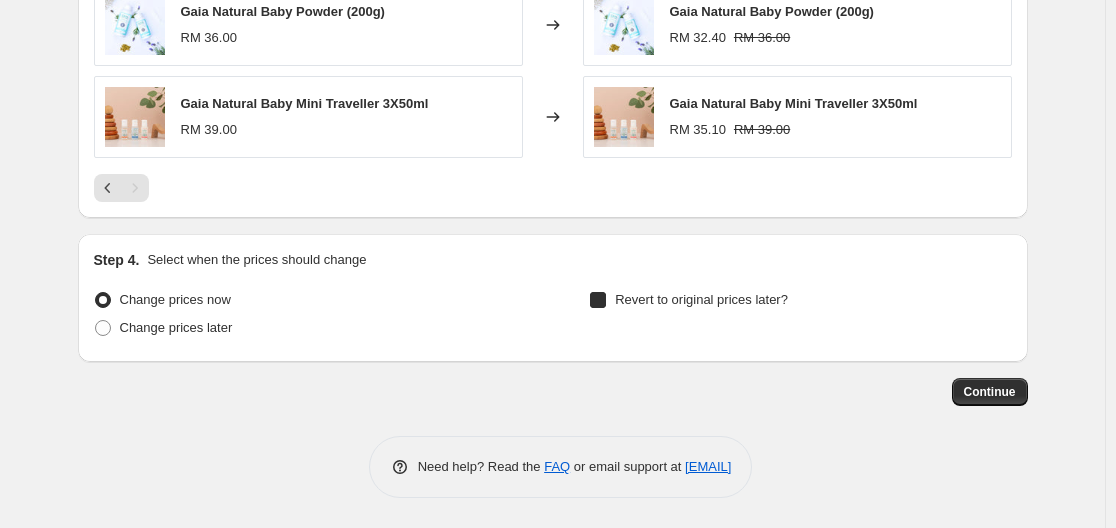 checkbox on "true" 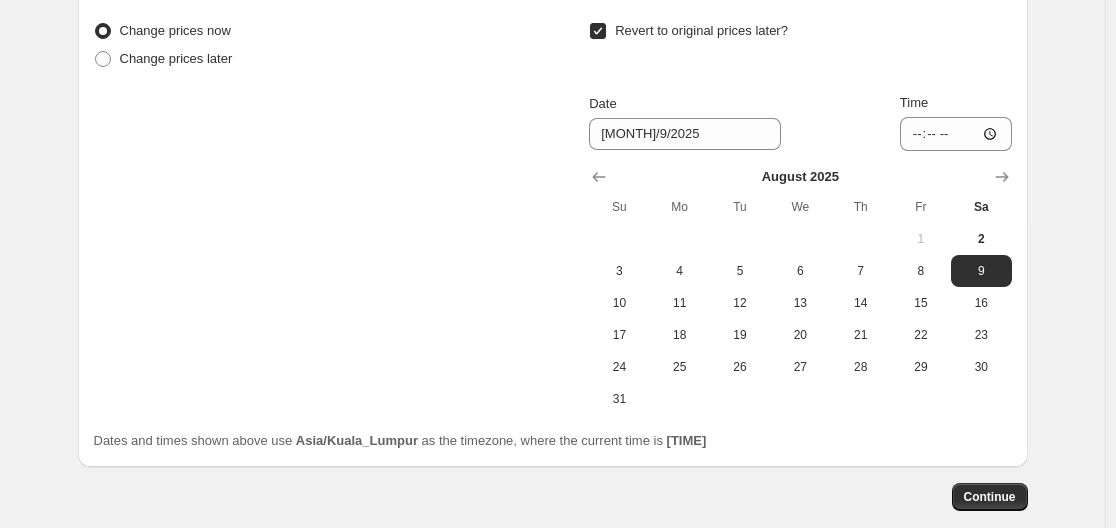 scroll, scrollTop: 1587, scrollLeft: 0, axis: vertical 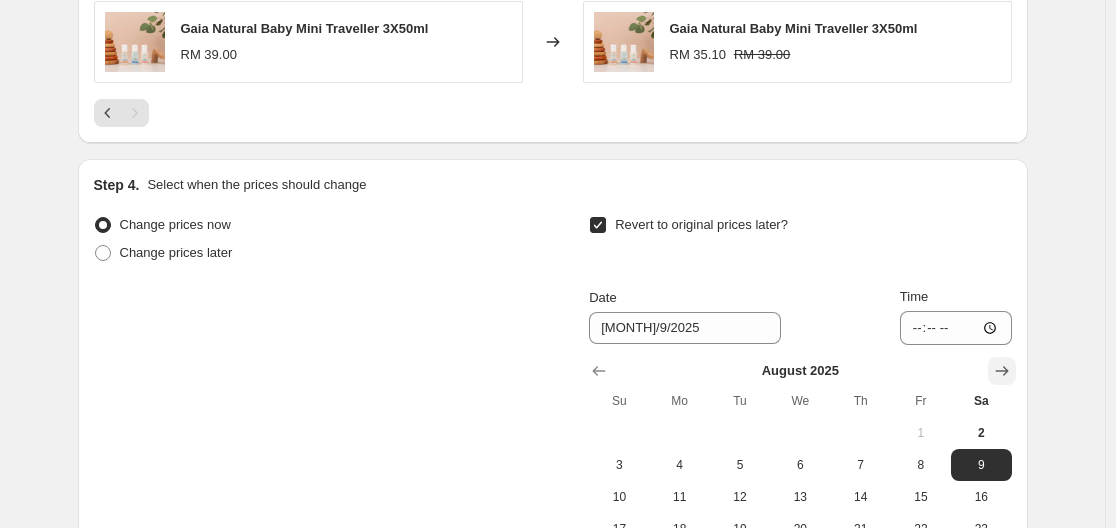click 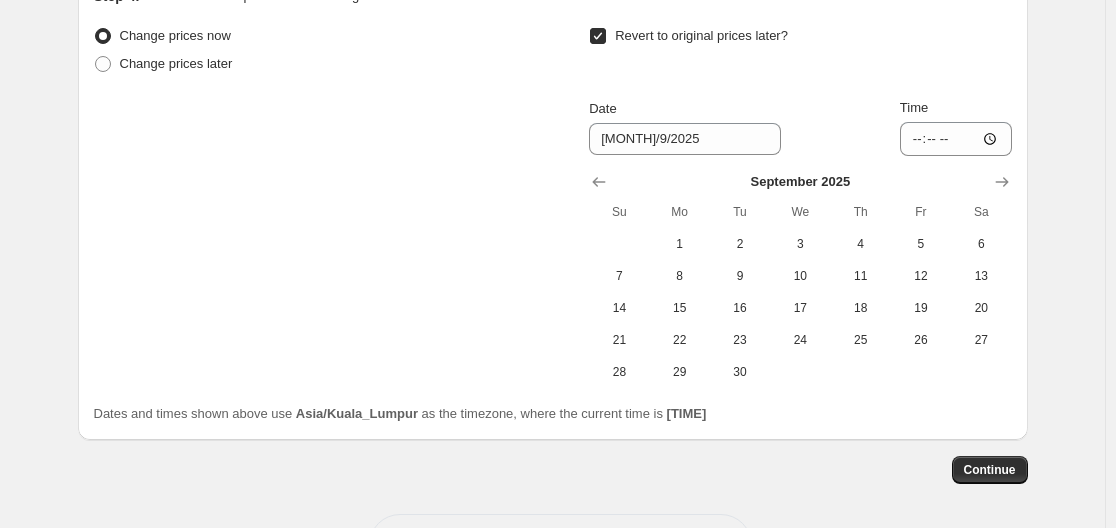 scroll, scrollTop: 1787, scrollLeft: 0, axis: vertical 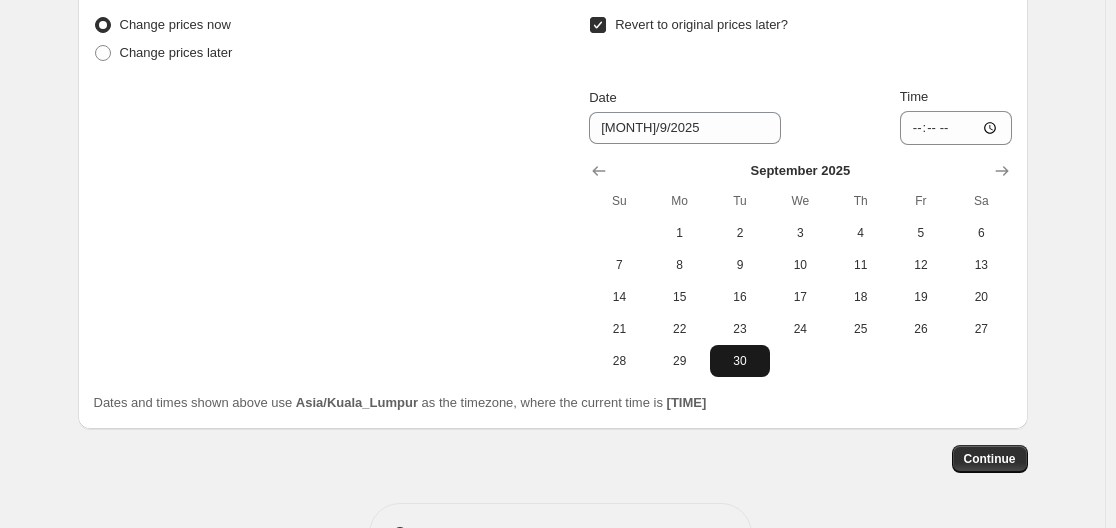 click on "30" at bounding box center [740, 361] 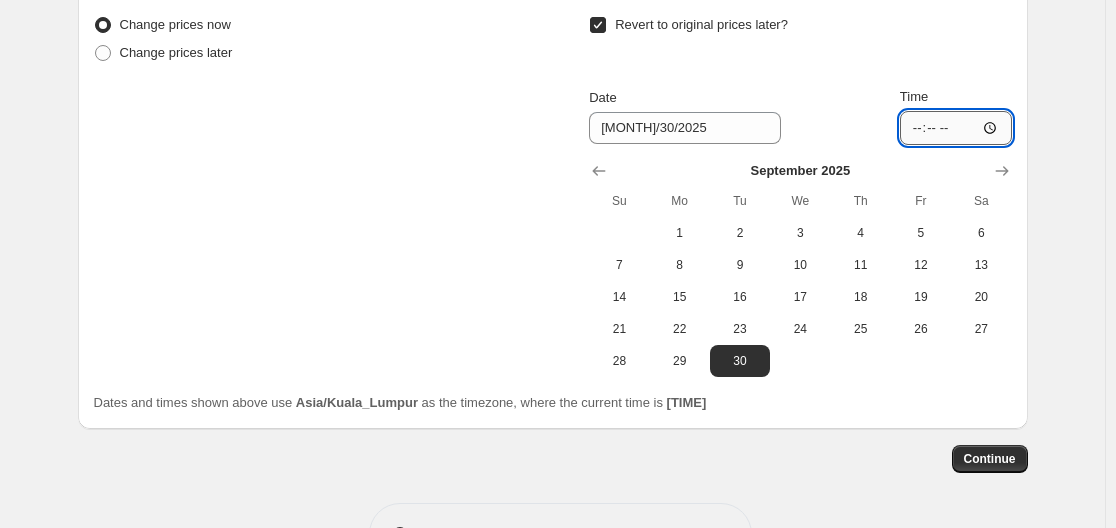 click on "13:14" at bounding box center (956, 128) 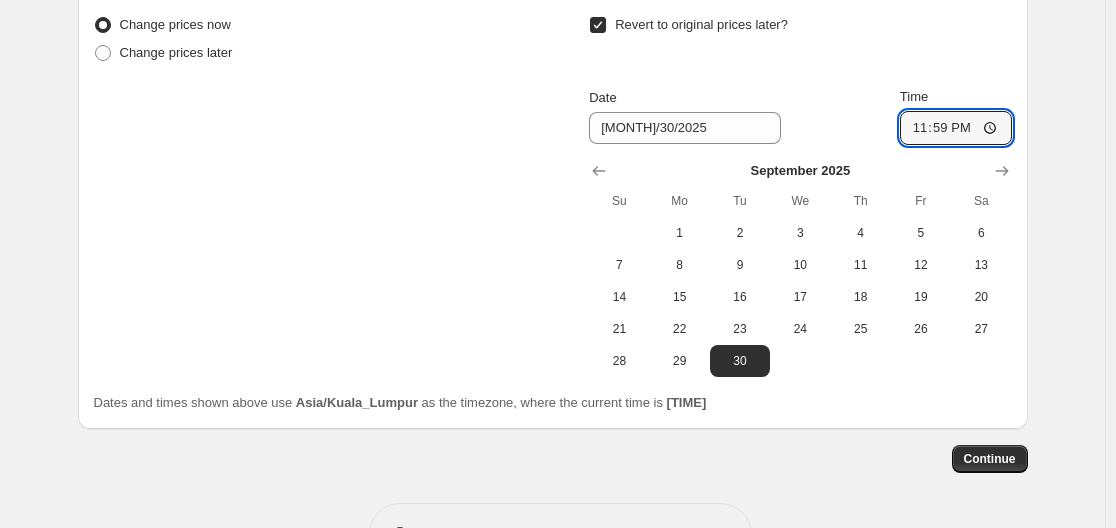 type on "23:59" 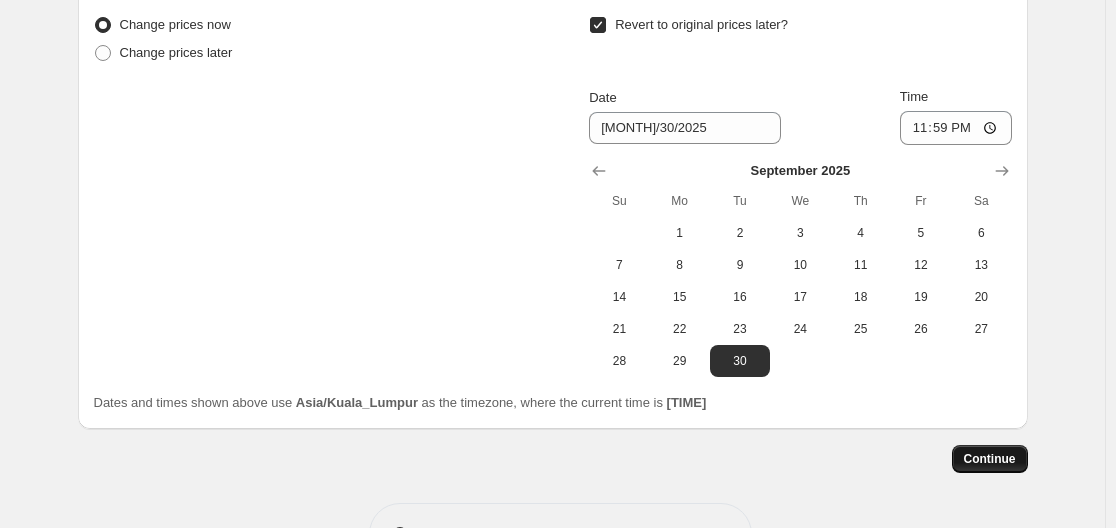 click on "Continue" at bounding box center [990, 459] 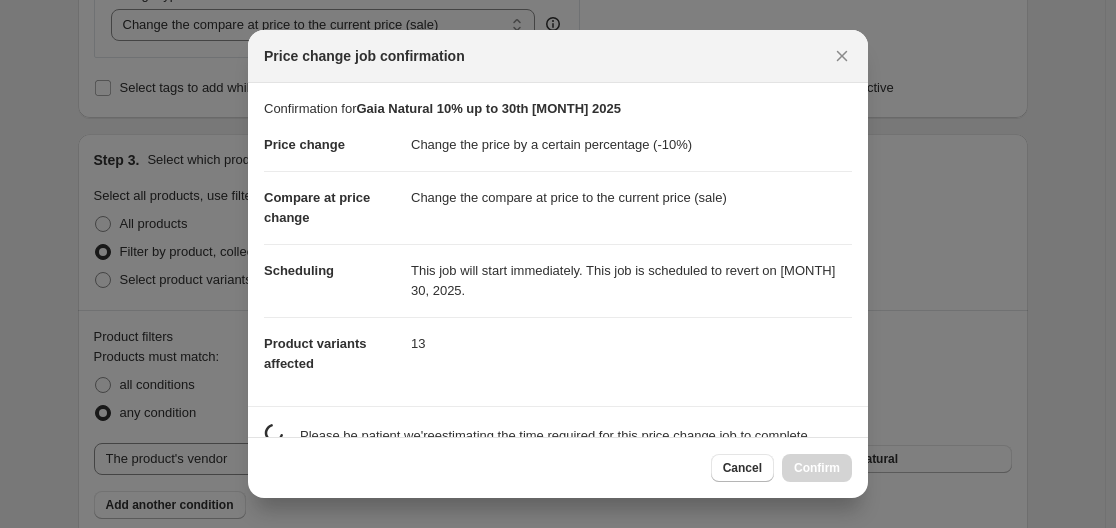 scroll, scrollTop: 0, scrollLeft: 0, axis: both 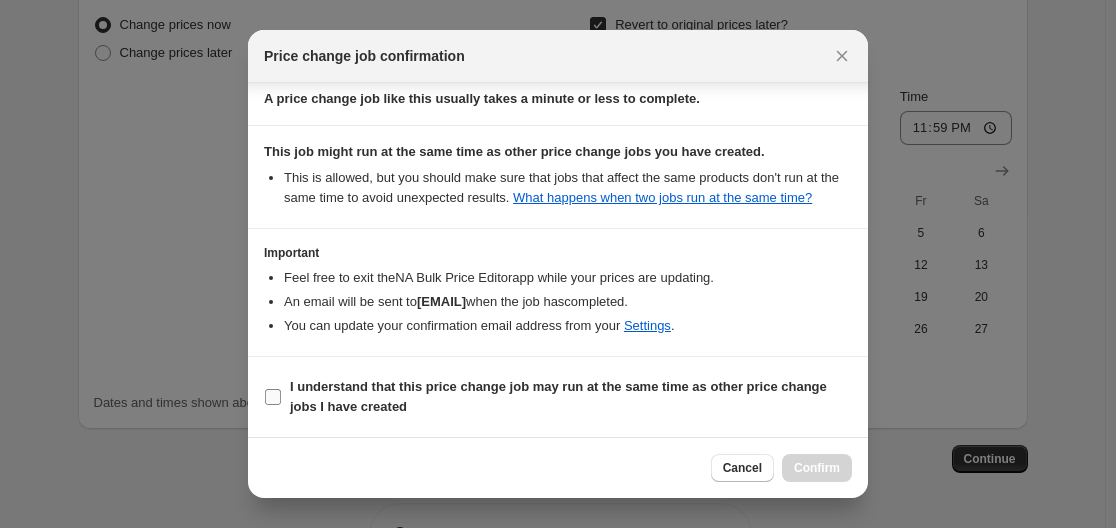click on "I understand that this price change job may run at the same time as other price change jobs I have created" at bounding box center [273, 397] 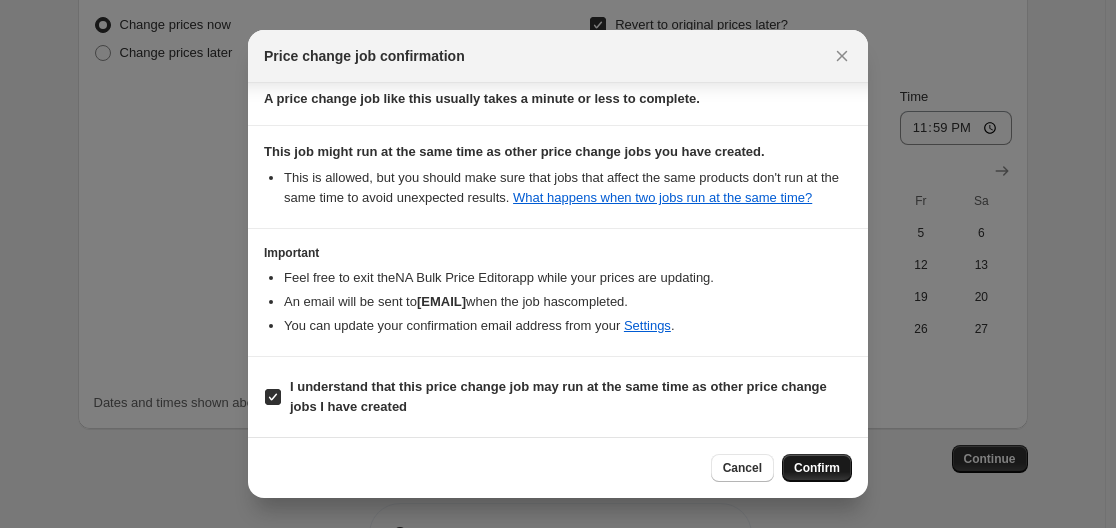 click on "Confirm" at bounding box center (817, 468) 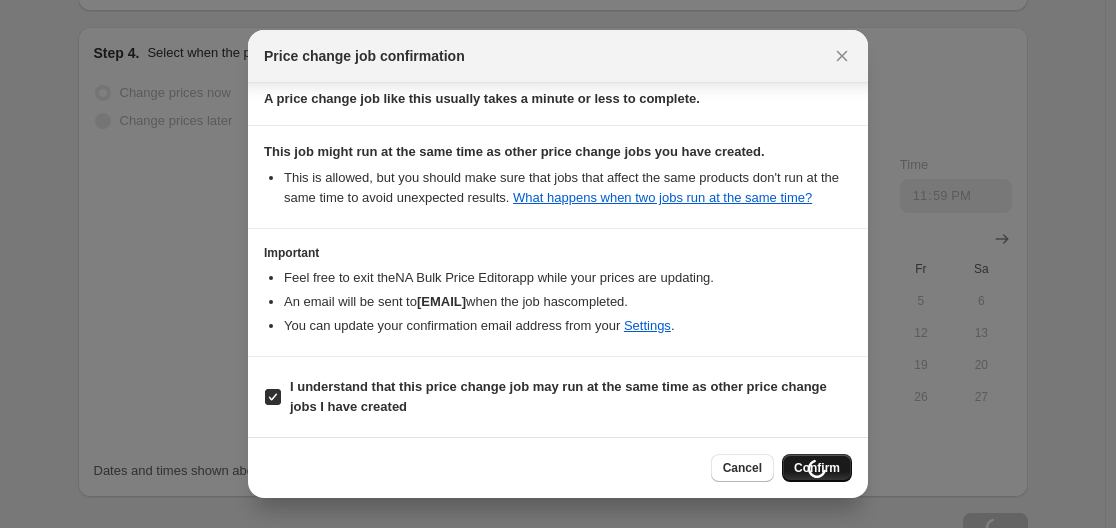 scroll, scrollTop: 1855, scrollLeft: 0, axis: vertical 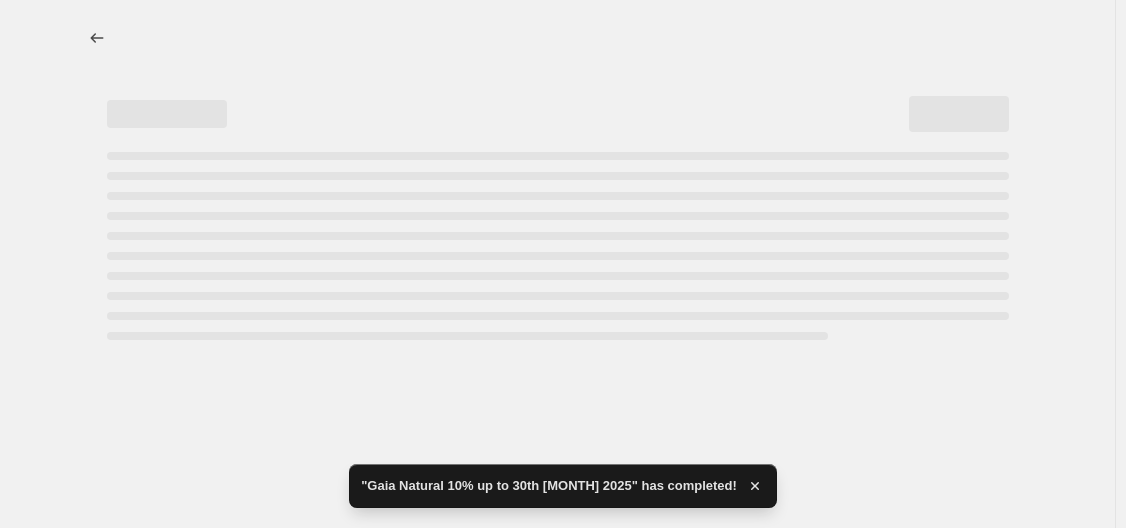 select on "percentage" 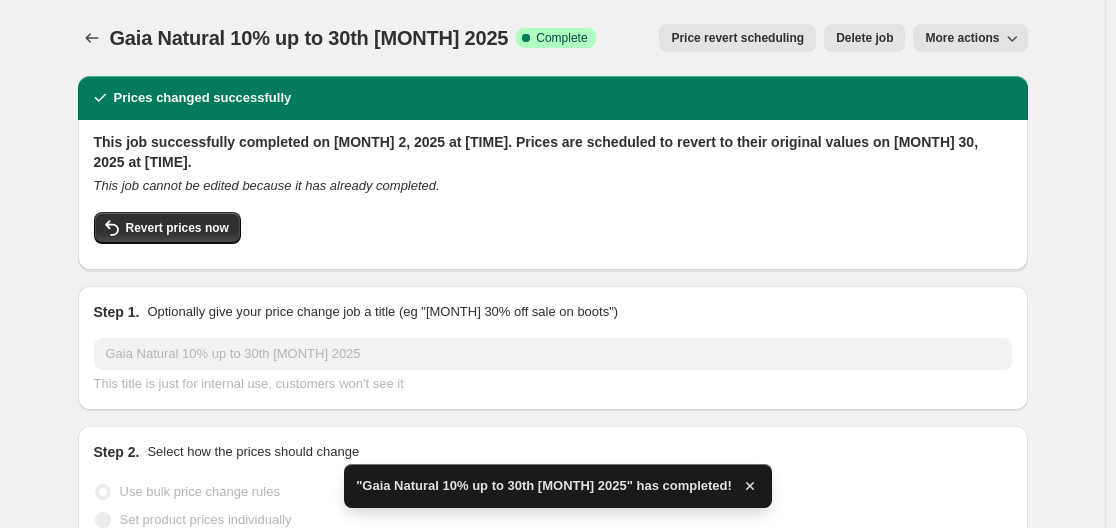 click 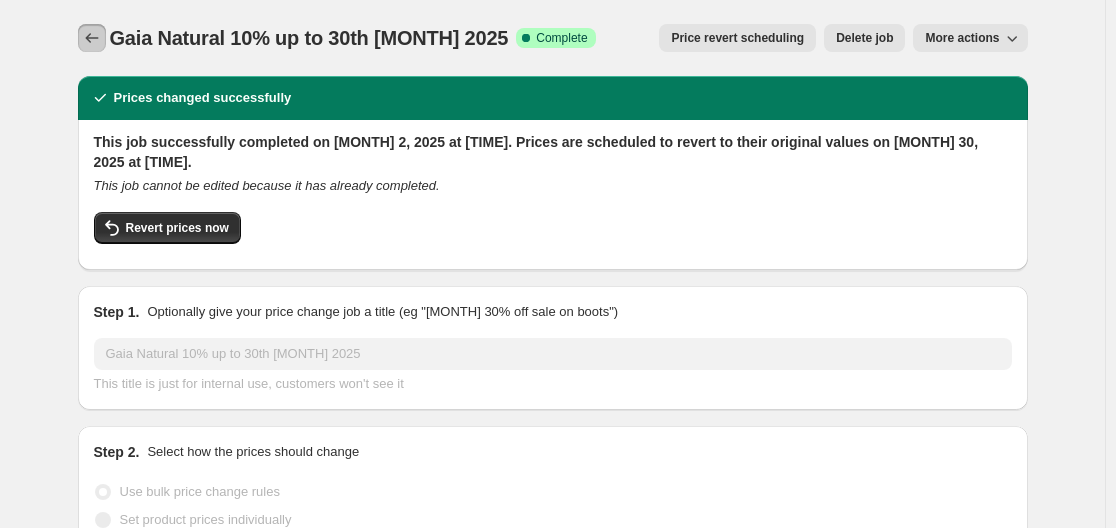 click 